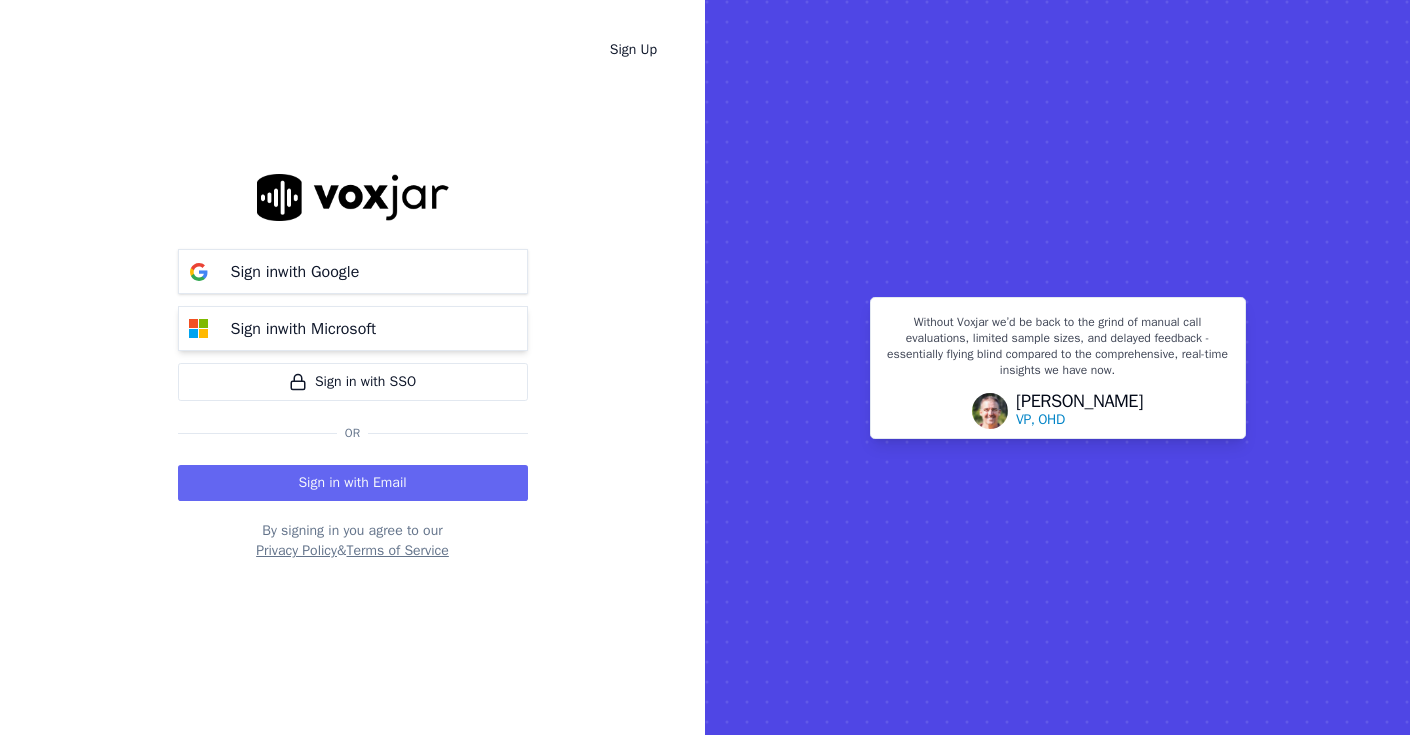 scroll, scrollTop: 0, scrollLeft: 0, axis: both 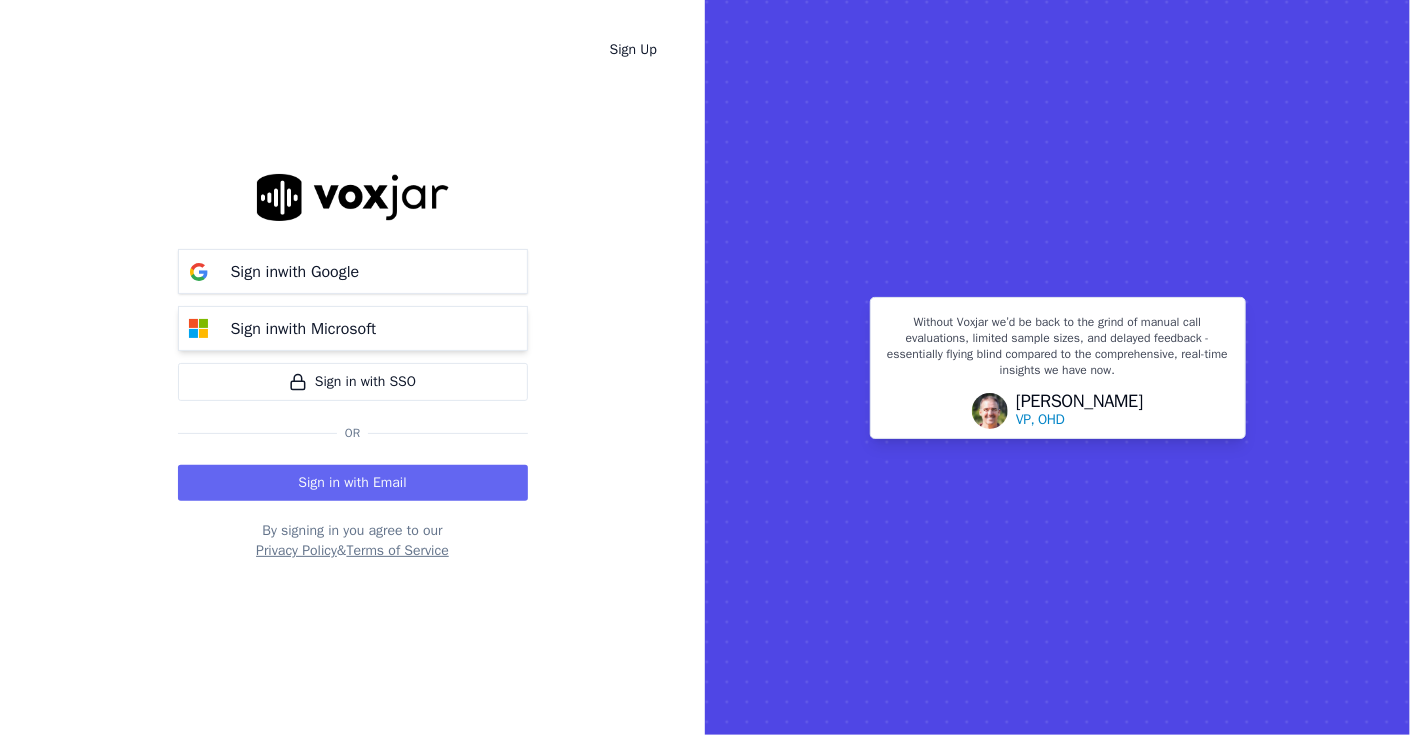 click on "Sign in  with Microsoft" at bounding box center [304, 329] 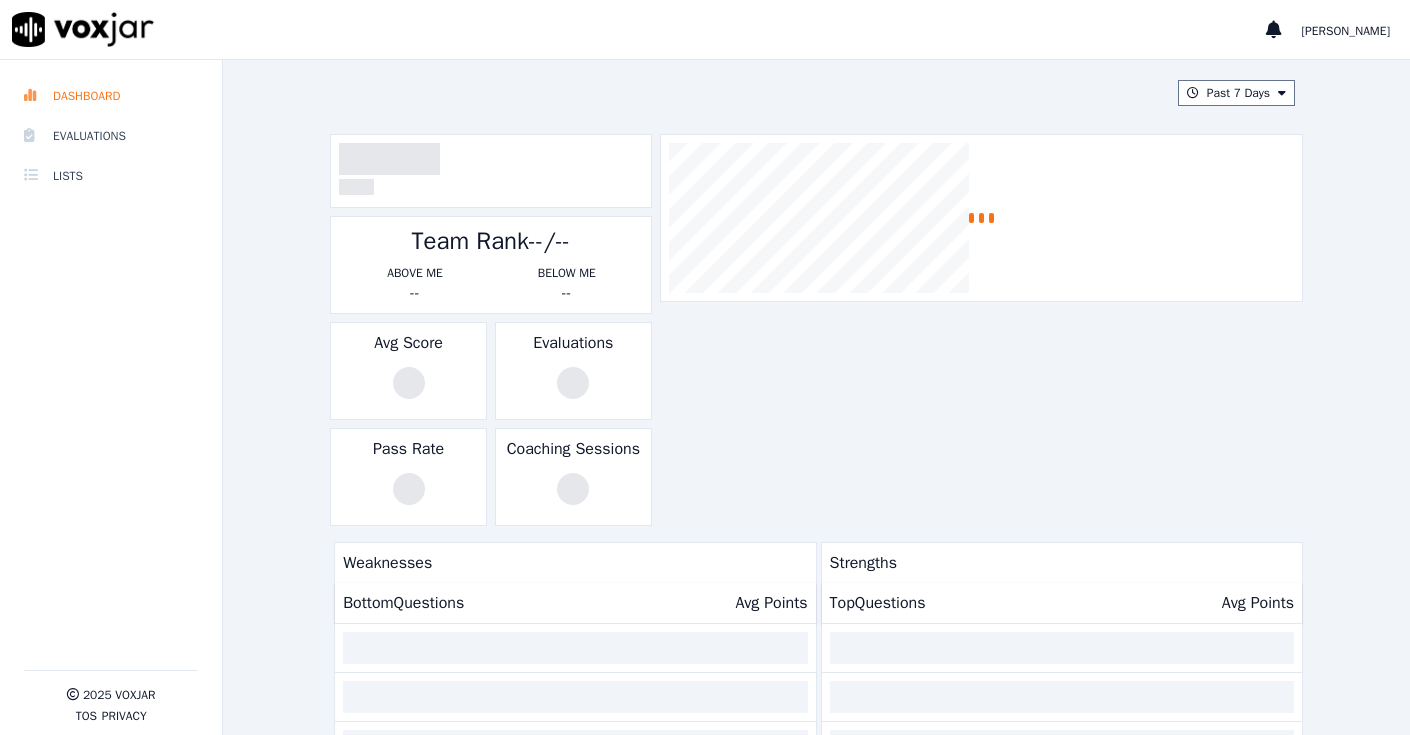 scroll, scrollTop: 0, scrollLeft: 0, axis: both 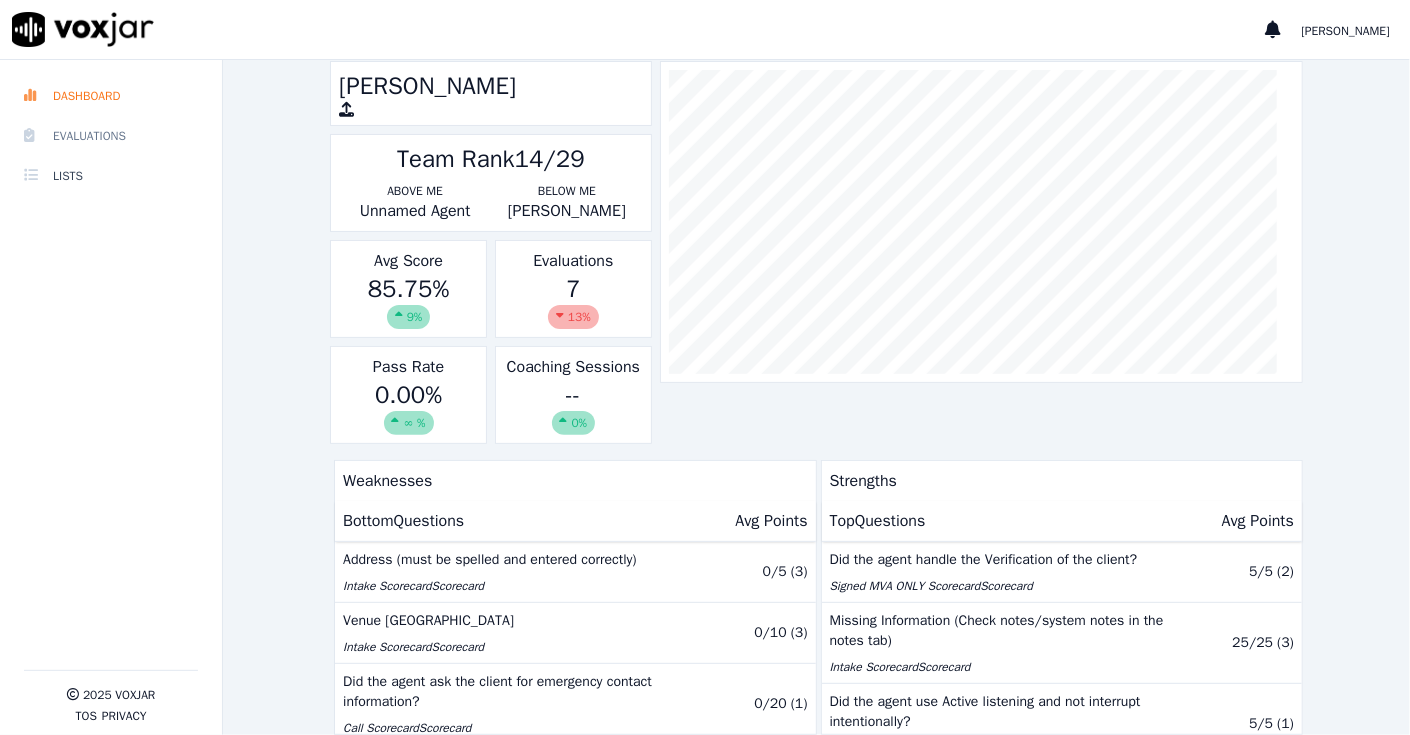 click on "Evaluations" at bounding box center [111, 136] 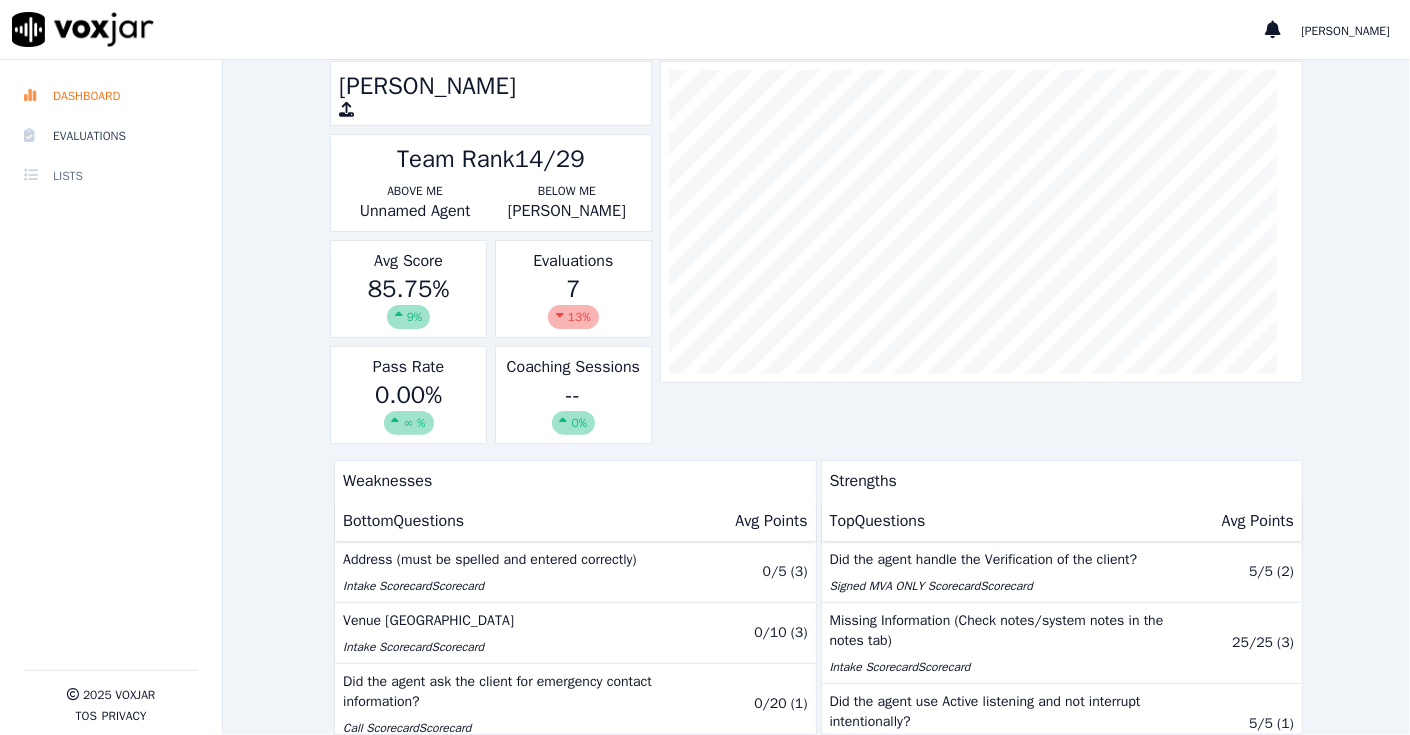 scroll, scrollTop: 0, scrollLeft: 0, axis: both 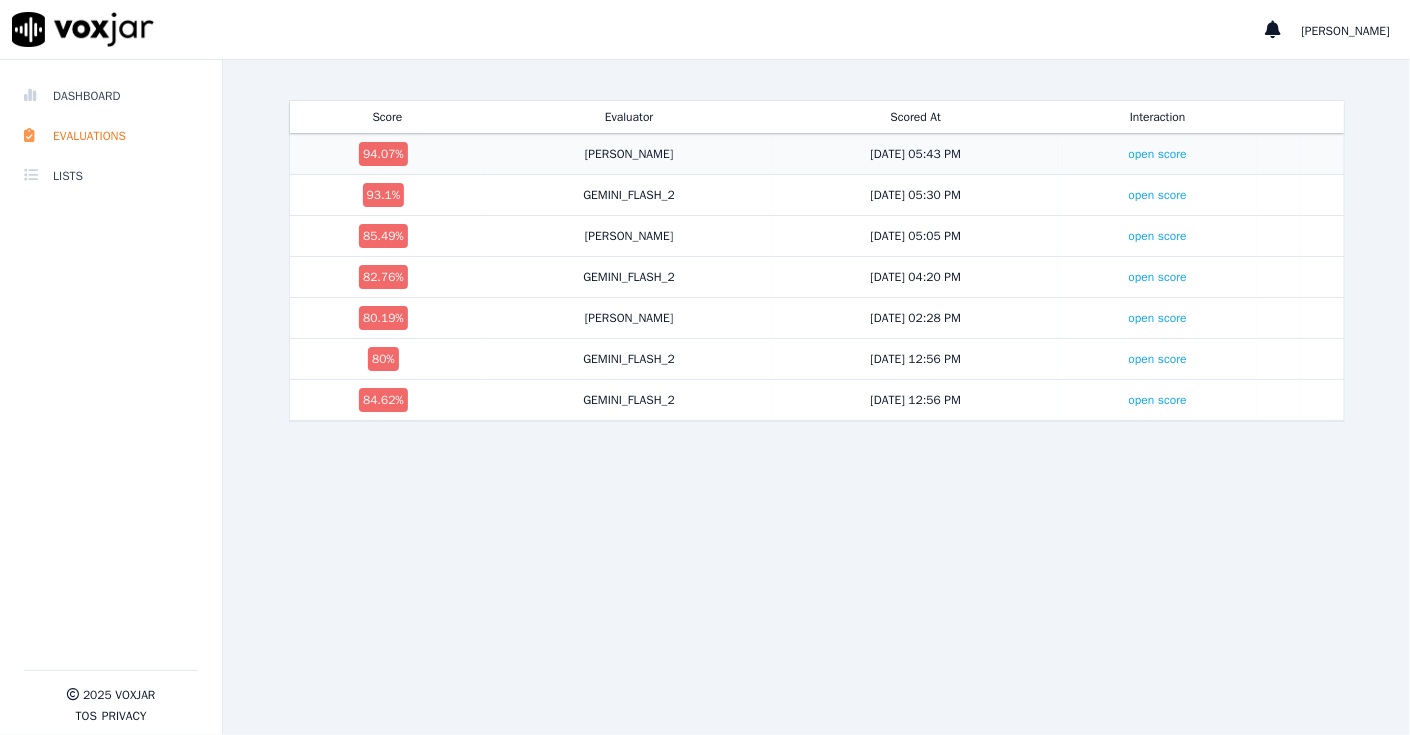 click on "[PERSON_NAME]" at bounding box center (629, 154) 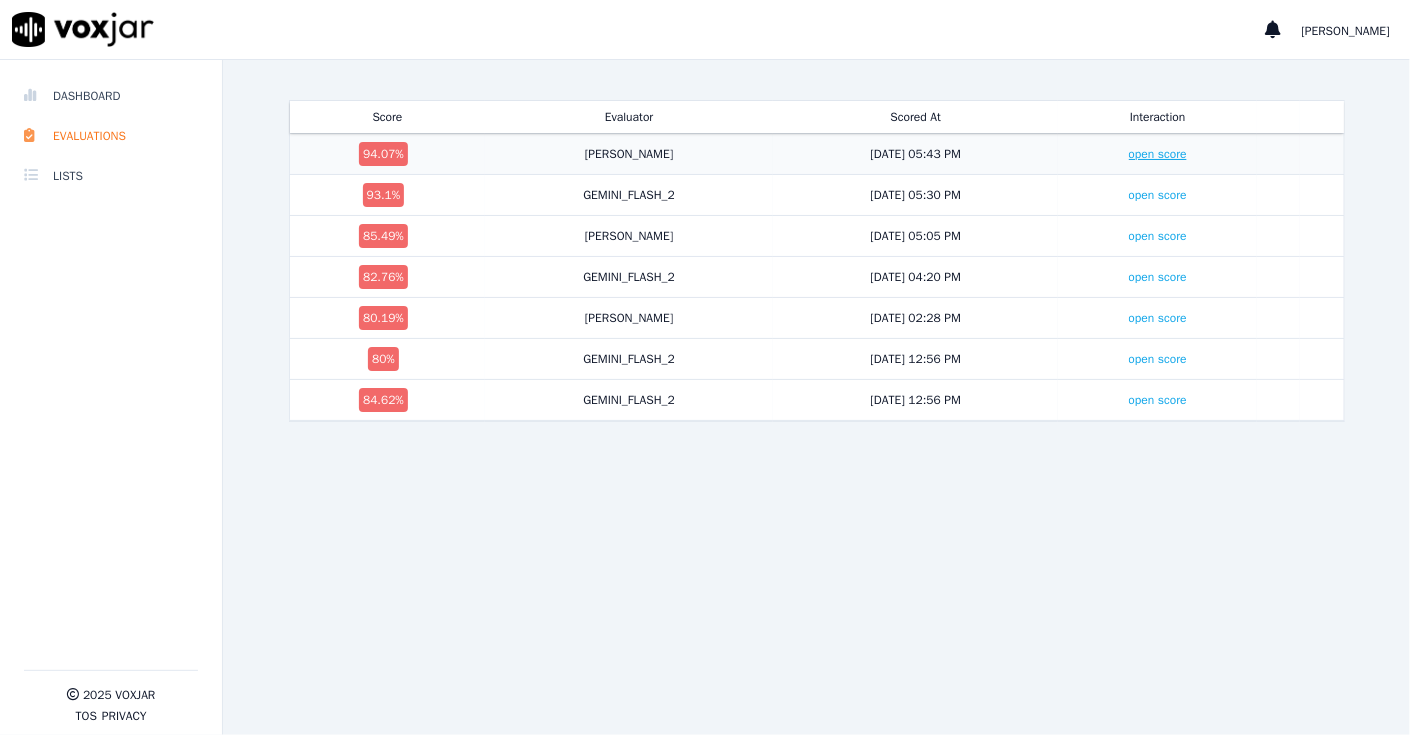 click on "open score" at bounding box center (1158, 154) 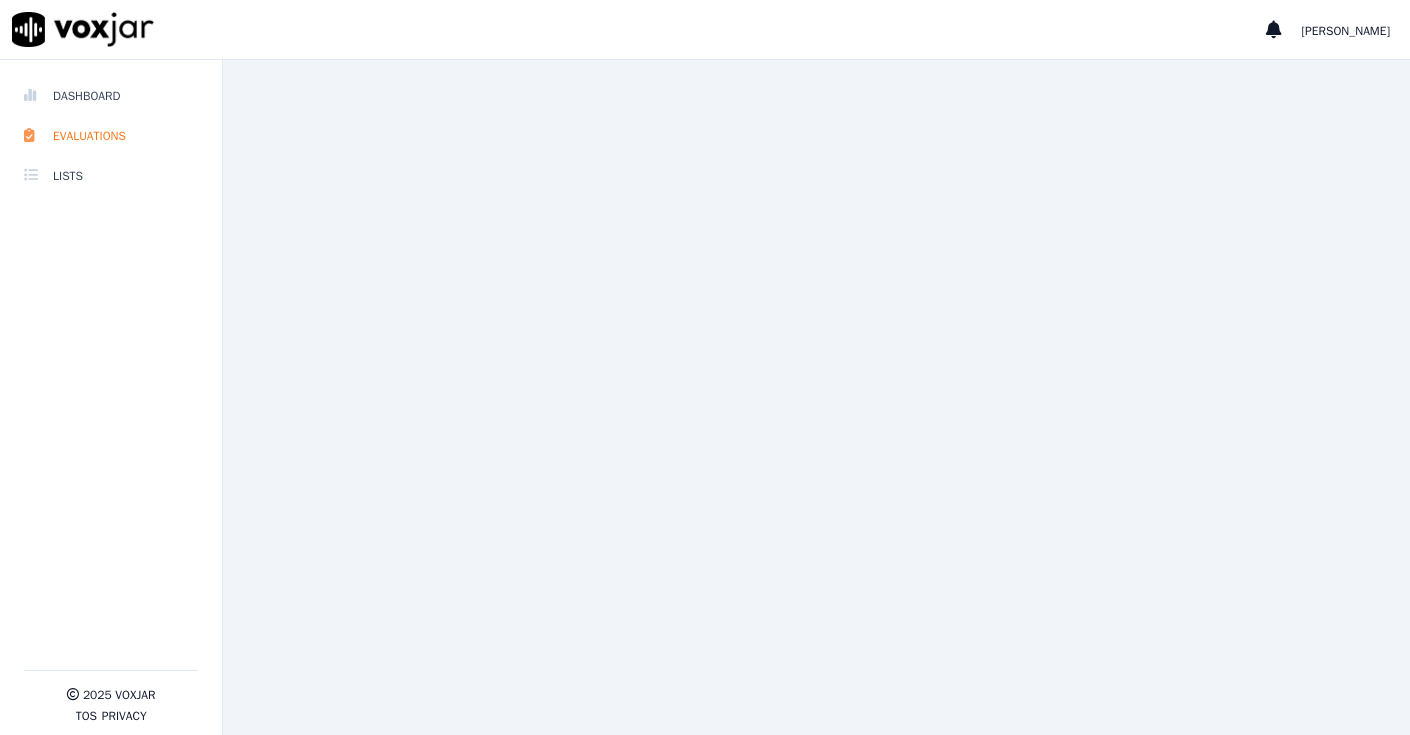 scroll, scrollTop: 0, scrollLeft: 0, axis: both 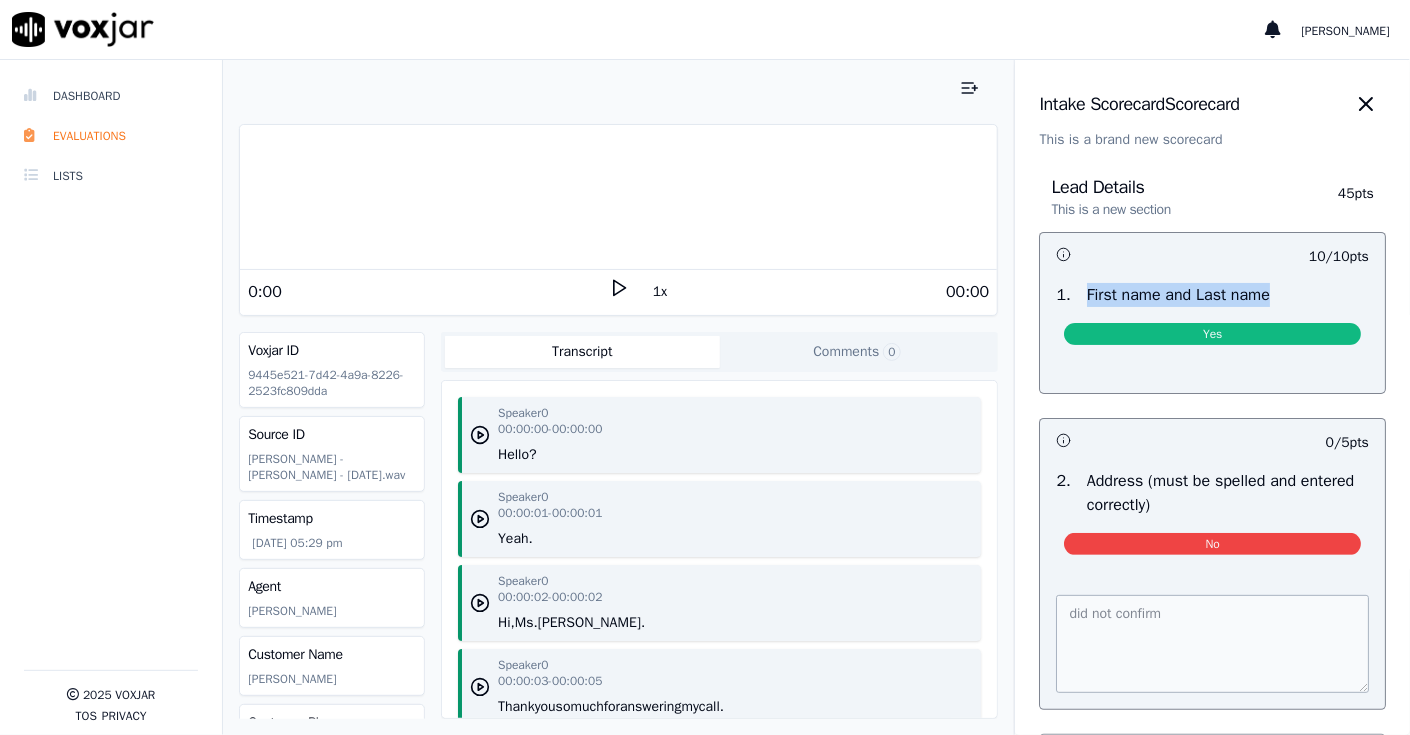 drag, startPoint x: 1249, startPoint y: 298, endPoint x: 1060, endPoint y: 290, distance: 189.16924 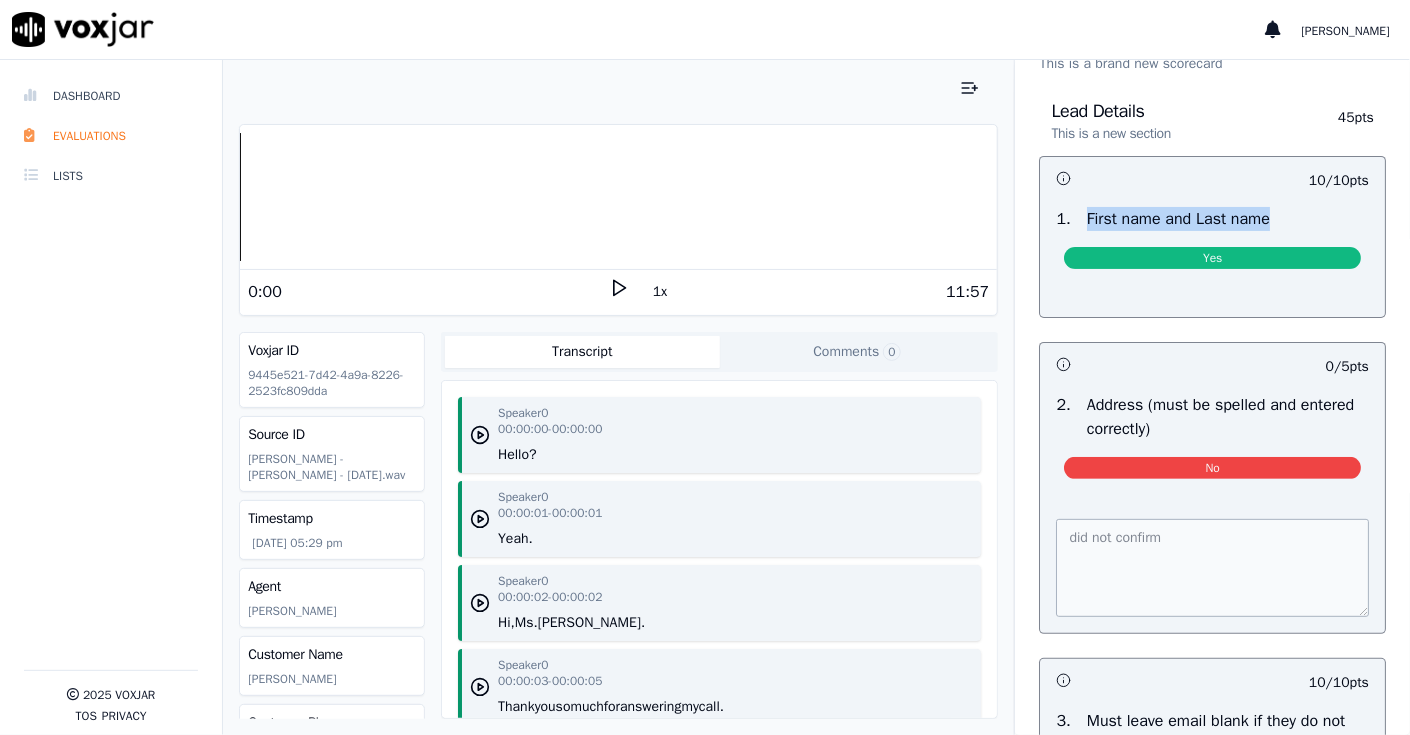 scroll, scrollTop: 0, scrollLeft: 0, axis: both 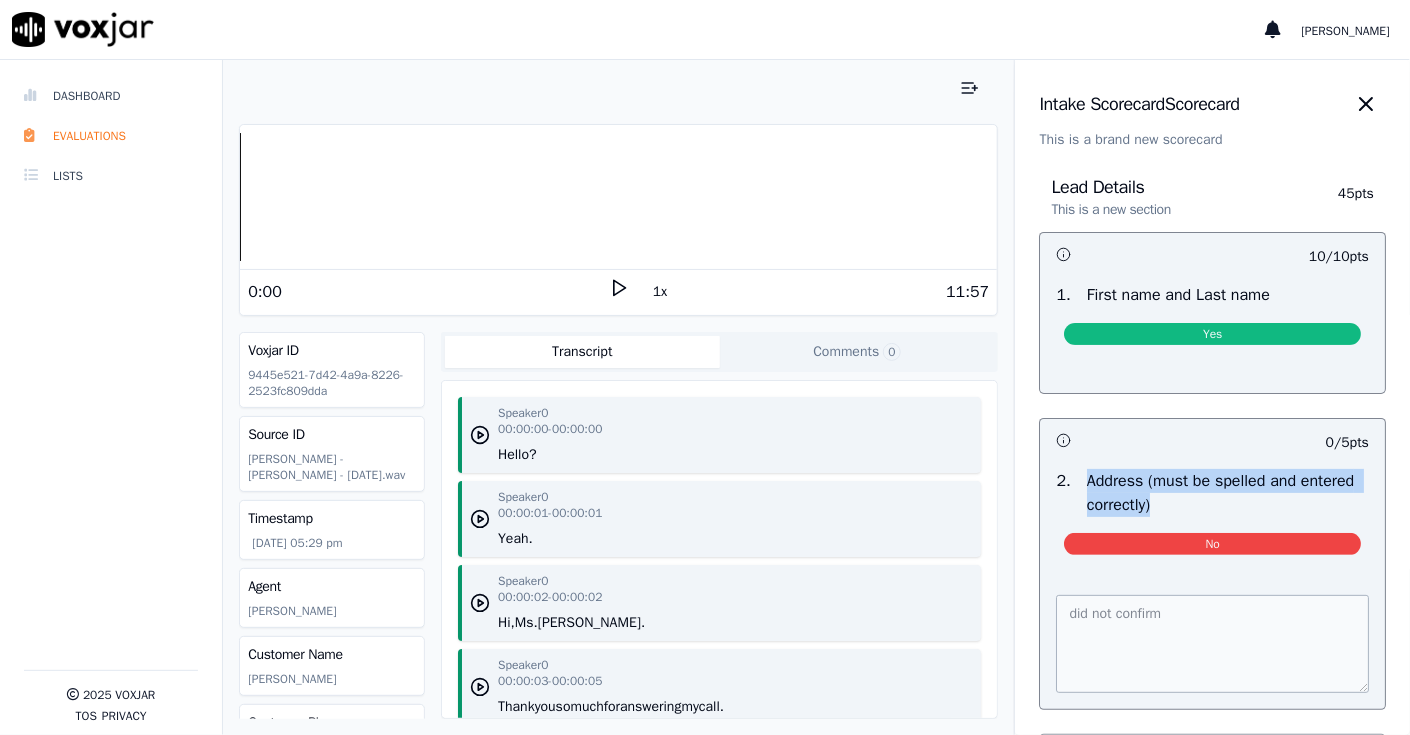 drag, startPoint x: 1197, startPoint y: 506, endPoint x: 1055, endPoint y: 482, distance: 144.01389 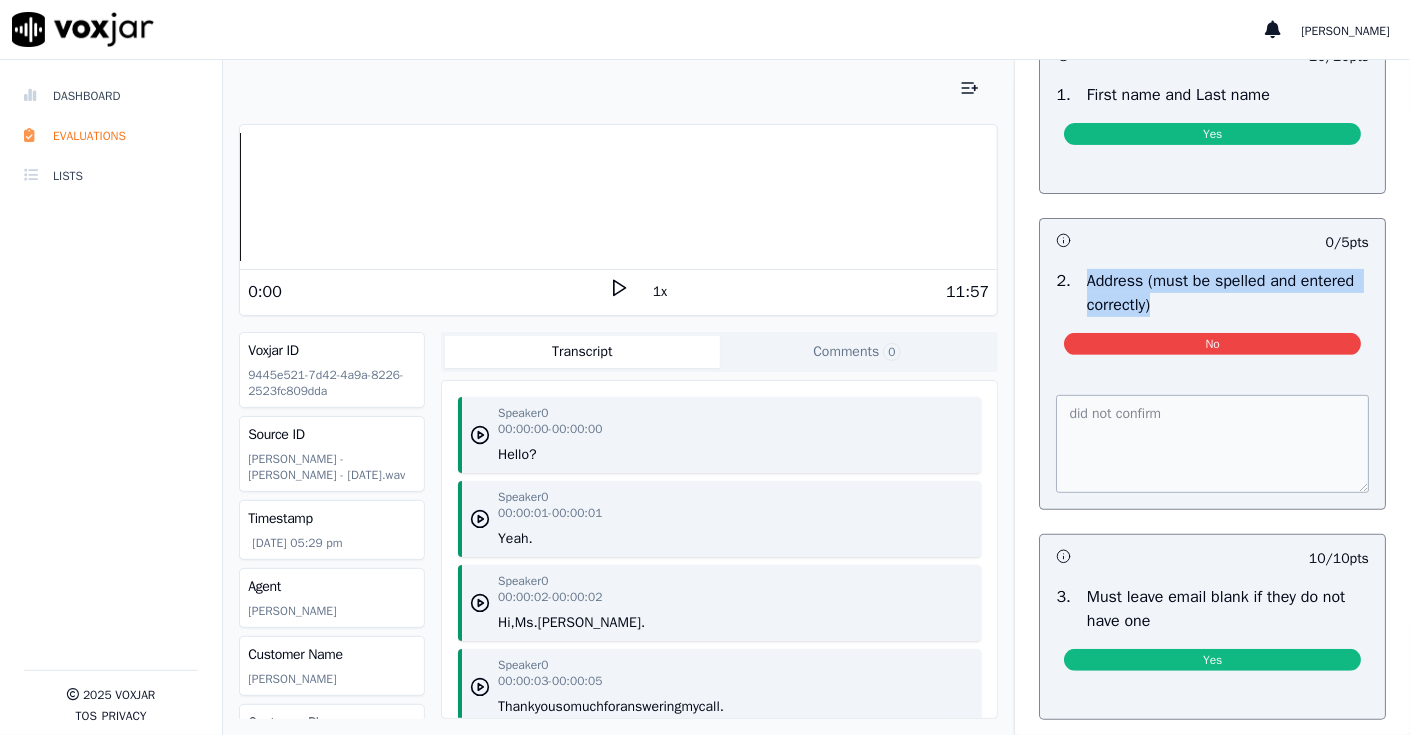 scroll, scrollTop: 300, scrollLeft: 0, axis: vertical 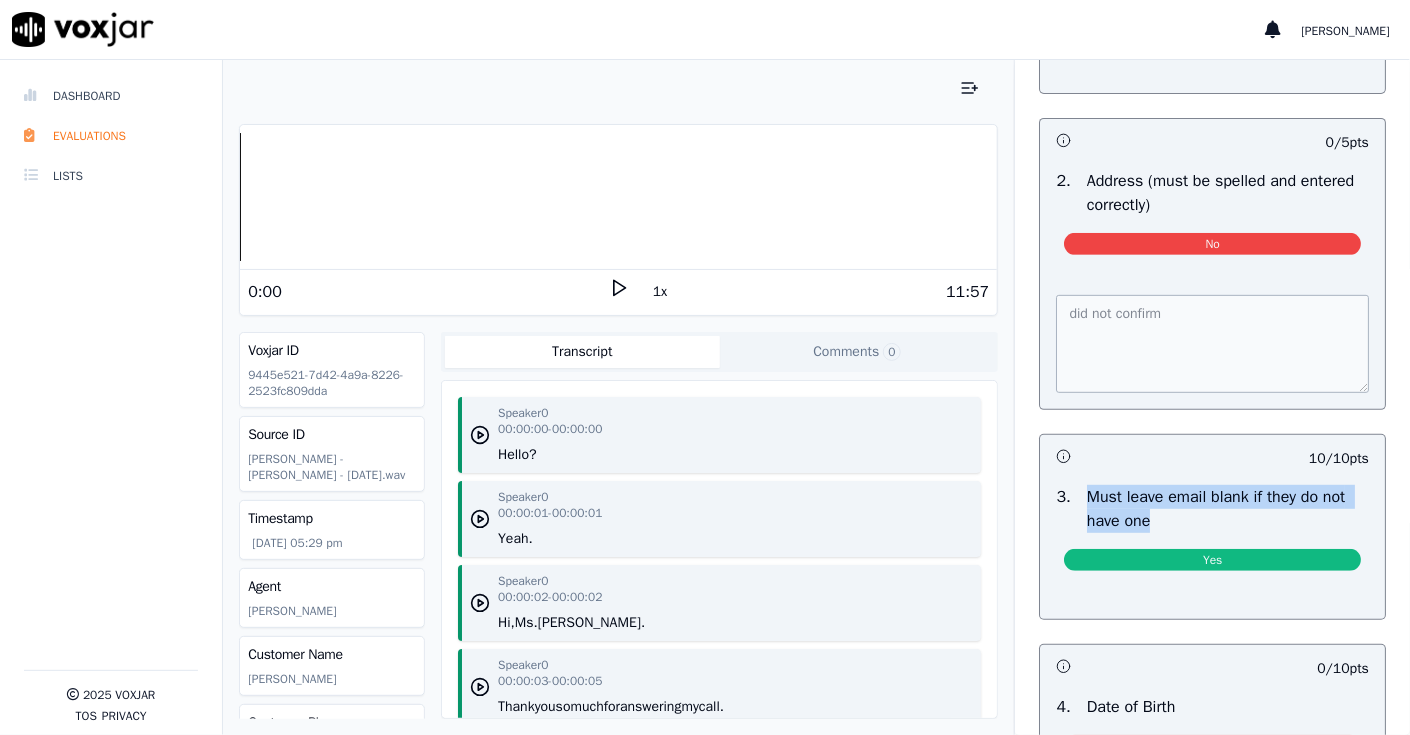drag, startPoint x: 1168, startPoint y: 519, endPoint x: 1048, endPoint y: 493, distance: 122.78436 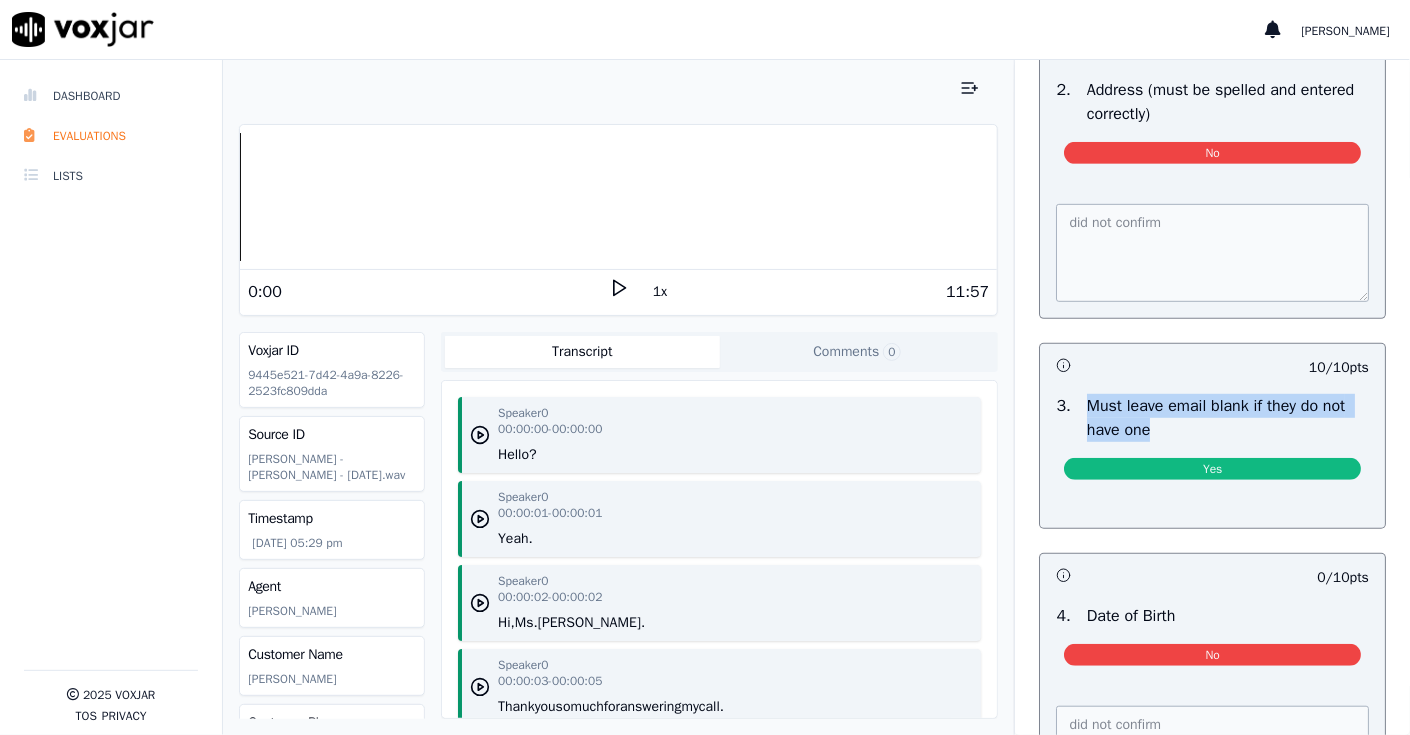 scroll, scrollTop: 500, scrollLeft: 0, axis: vertical 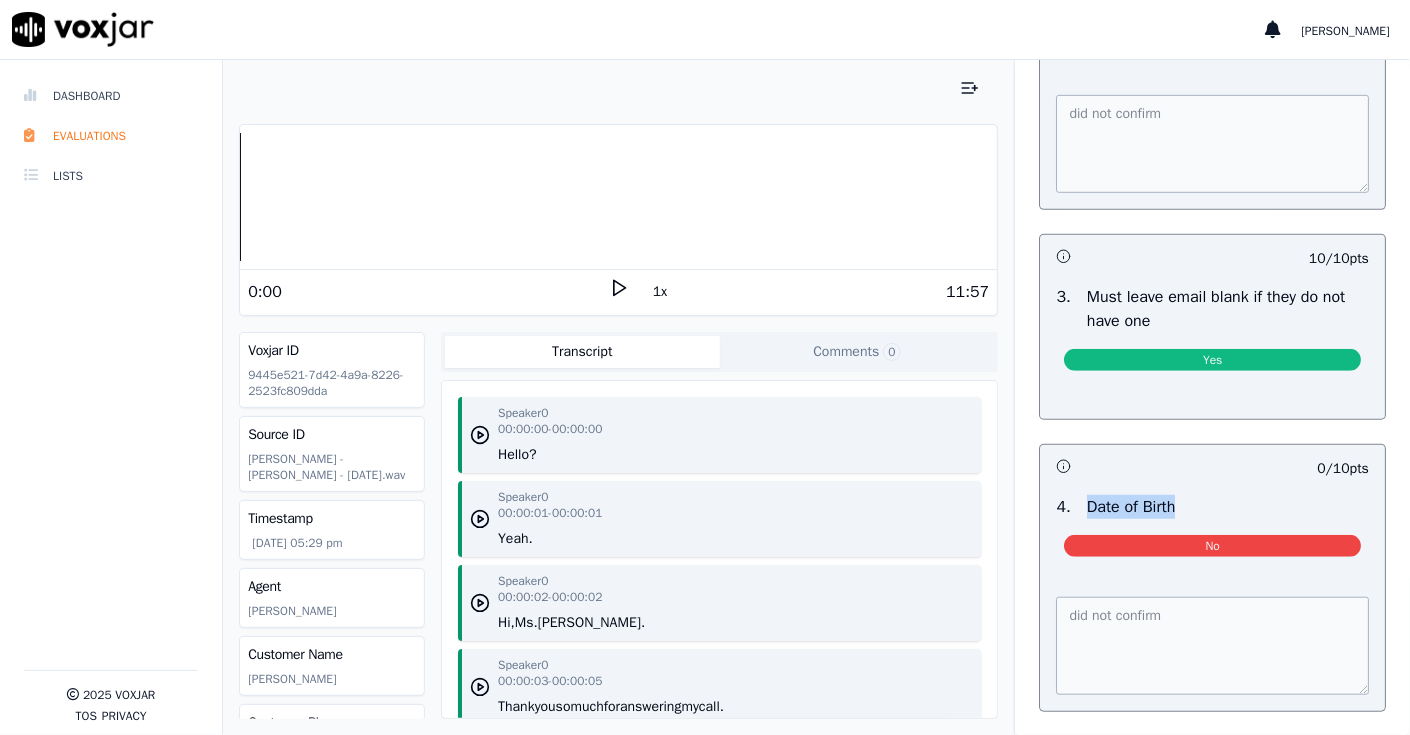 drag, startPoint x: 1134, startPoint y: 508, endPoint x: 1051, endPoint y: 503, distance: 83.15047 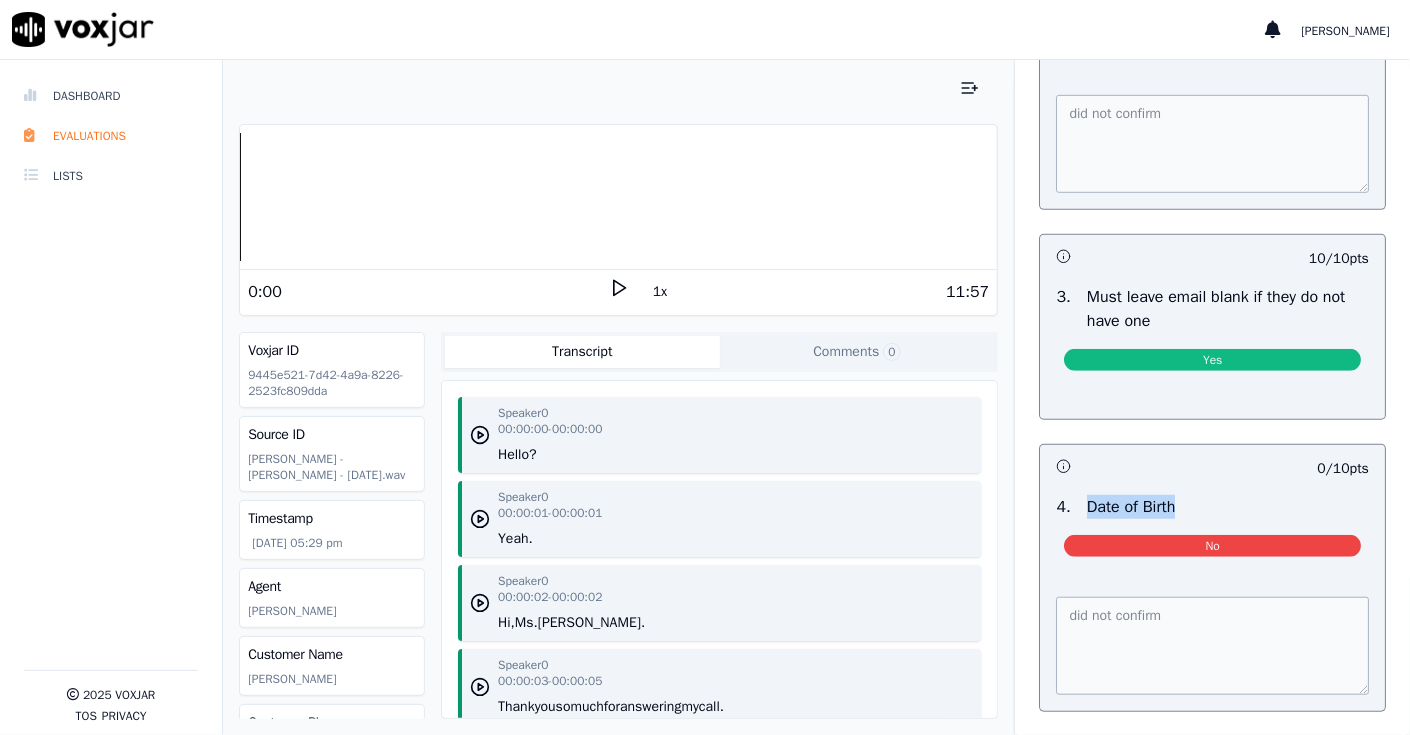 copy on "Date of Birth" 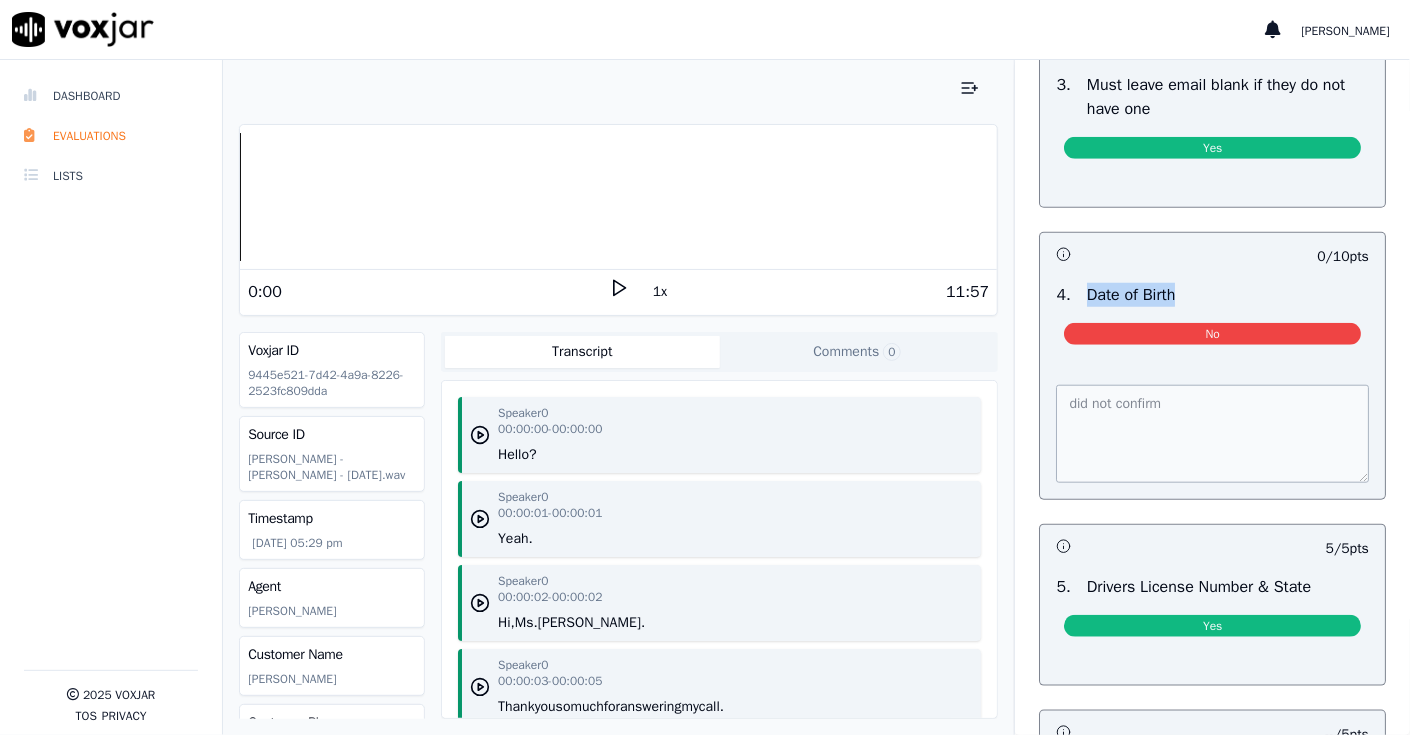 scroll, scrollTop: 800, scrollLeft: 0, axis: vertical 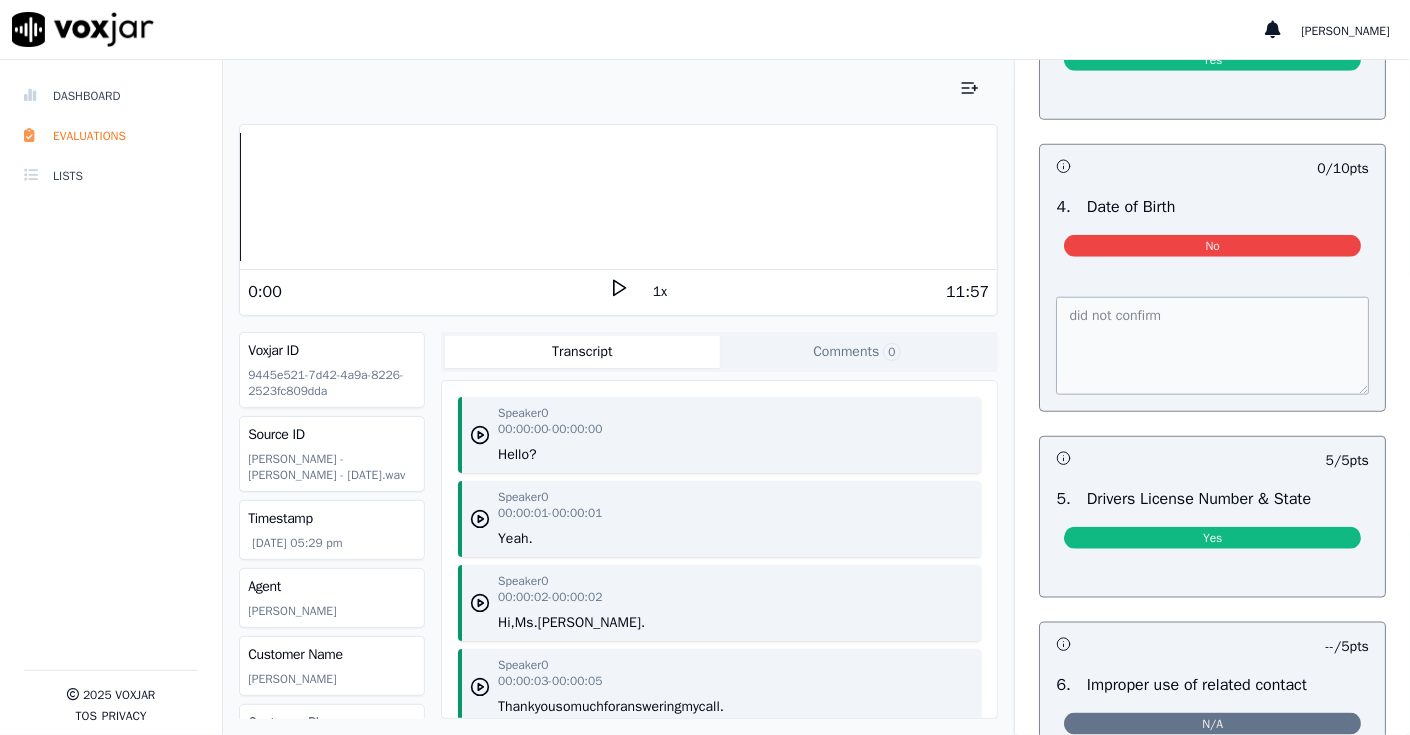 click on "Drivers License Number & State" at bounding box center (1199, 499) 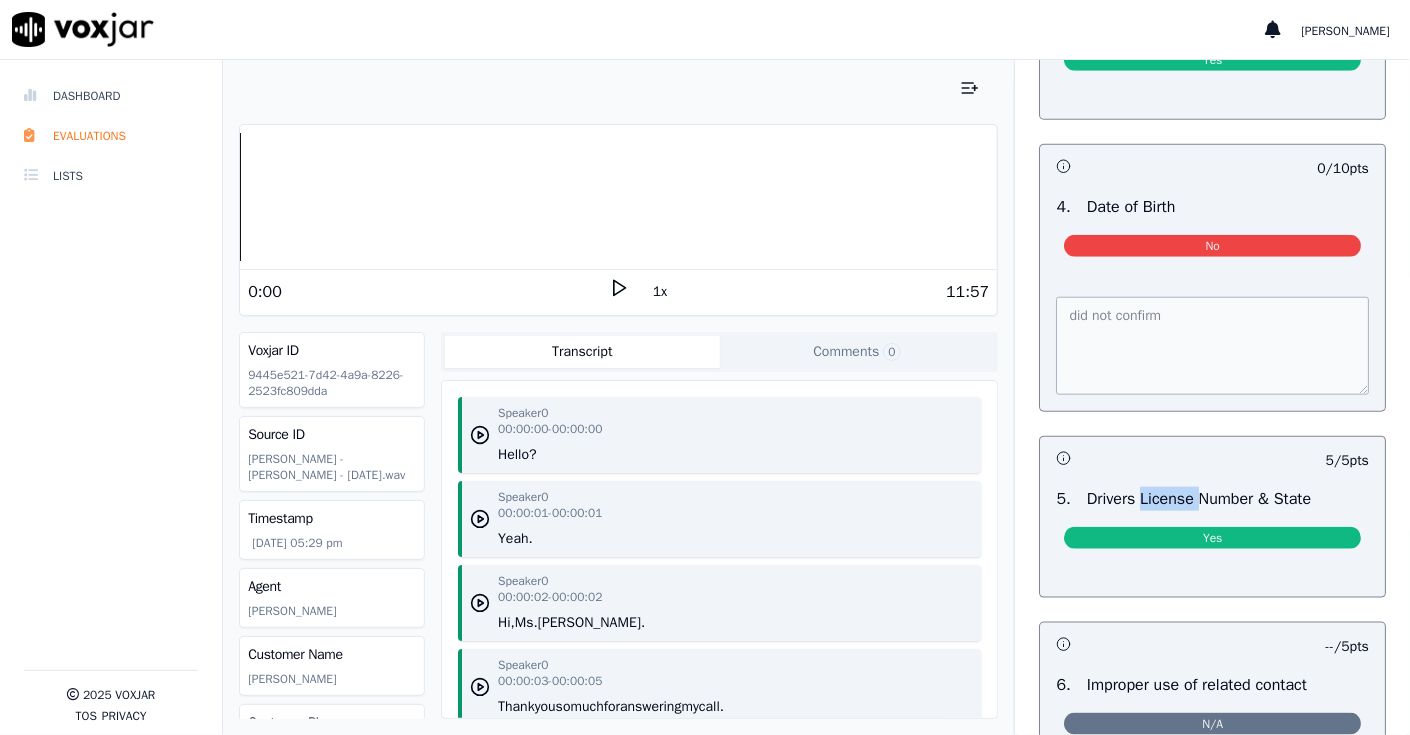 click on "Drivers License Number & State" at bounding box center [1199, 499] 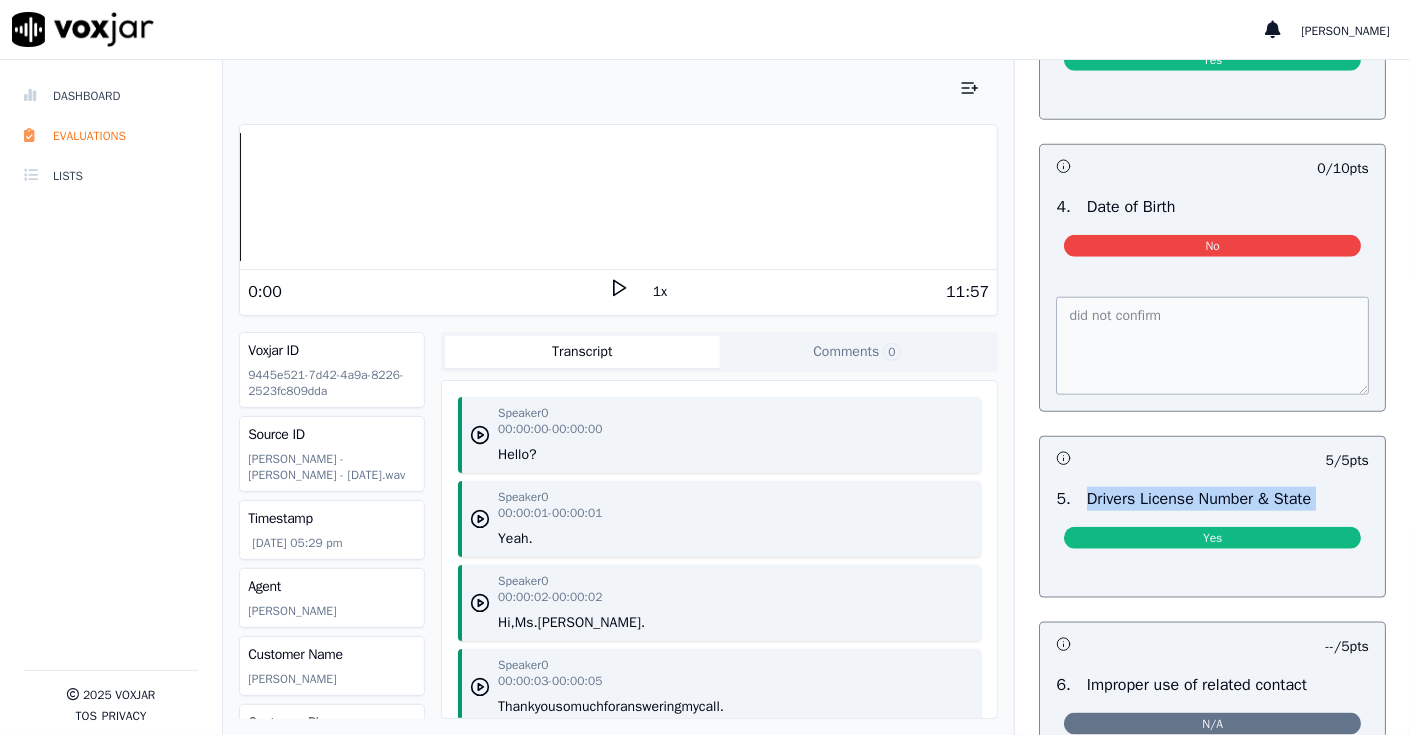 click on "Drivers License Number & State" at bounding box center (1199, 499) 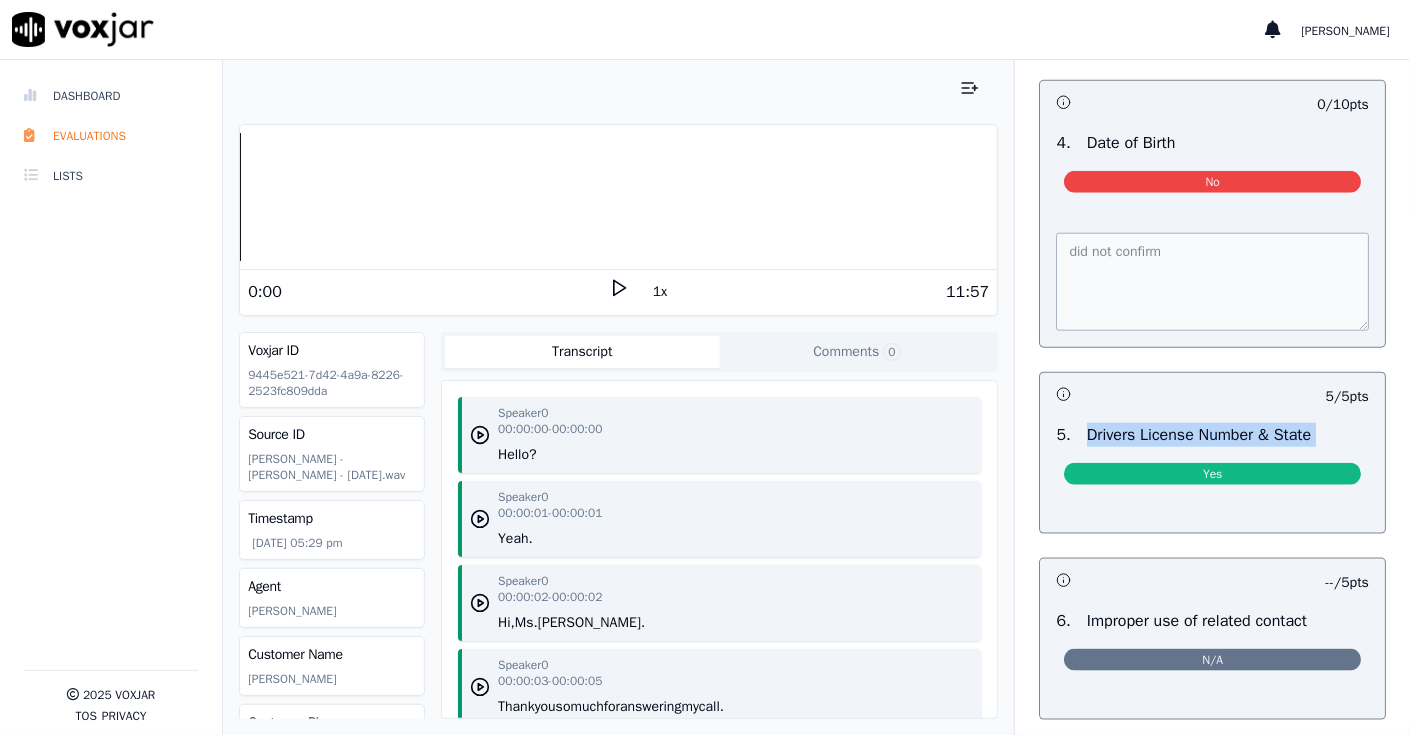 scroll, scrollTop: 900, scrollLeft: 0, axis: vertical 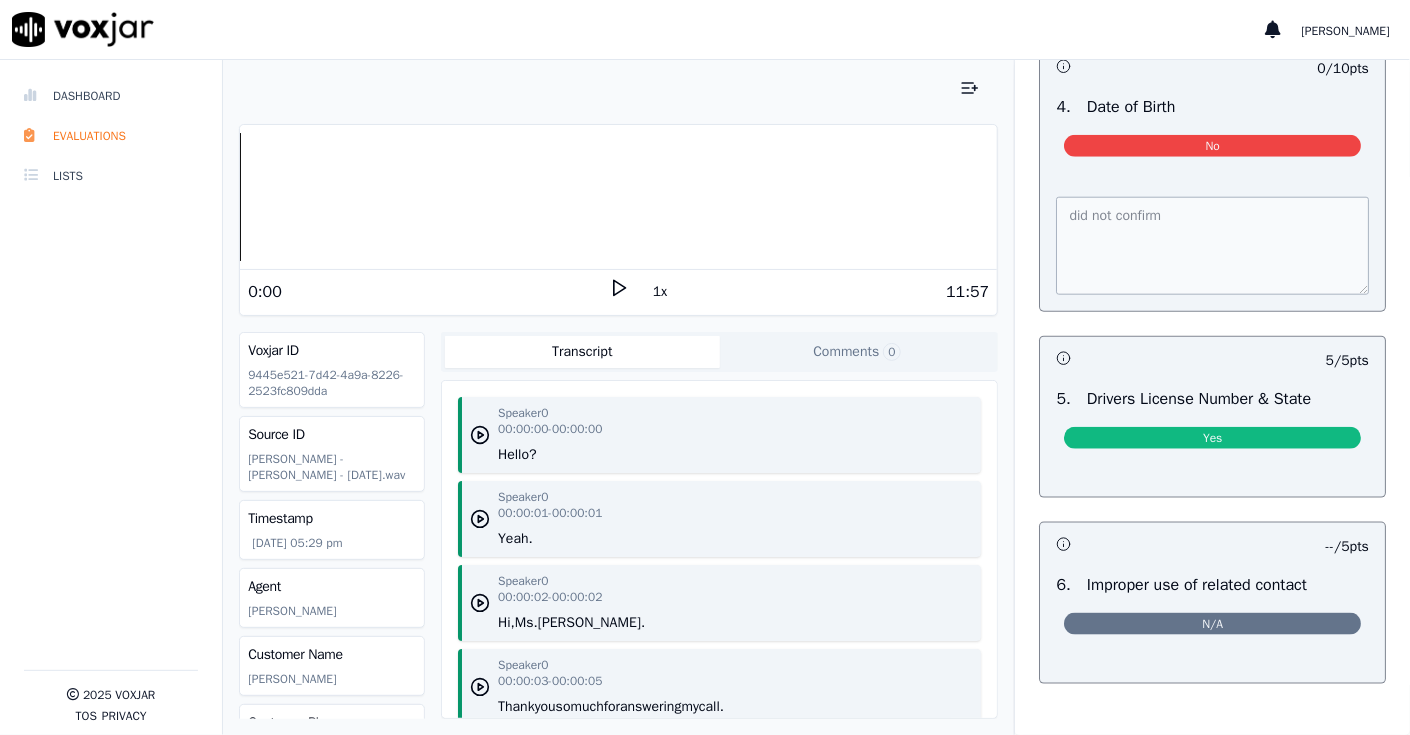 click on "Improper use of related contact" at bounding box center [1197, 585] 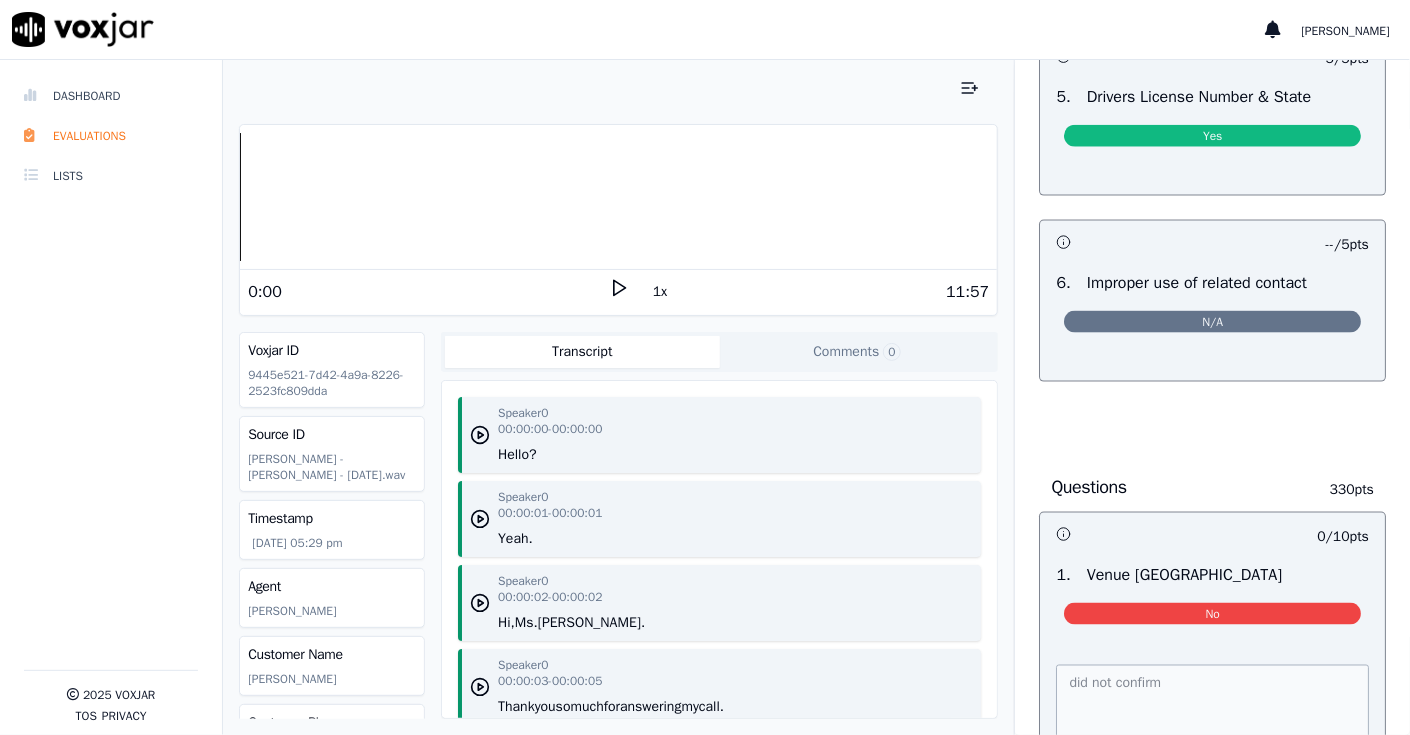 scroll, scrollTop: 1400, scrollLeft: 0, axis: vertical 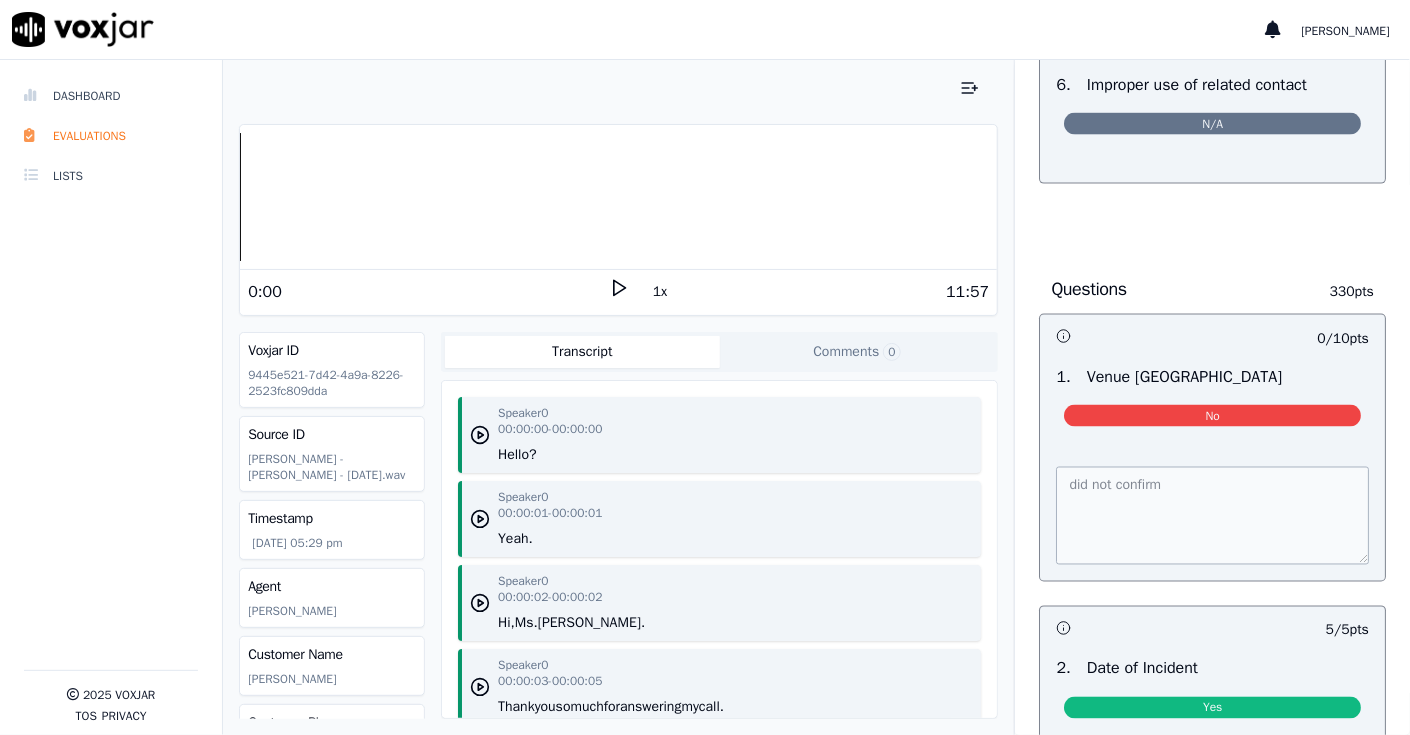 click on "Venue [GEOGRAPHIC_DATA]" at bounding box center (1184, 377) 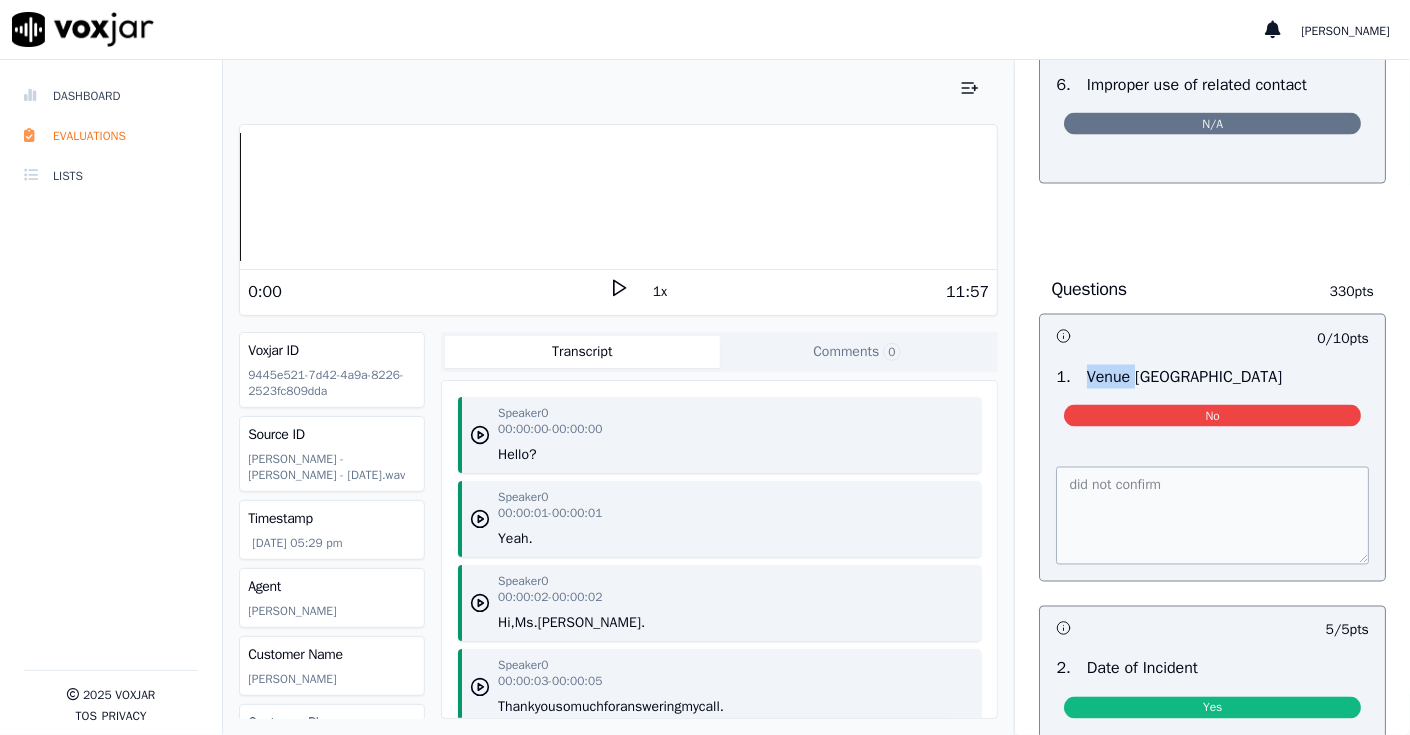 click on "Venue [GEOGRAPHIC_DATA]" at bounding box center [1184, 377] 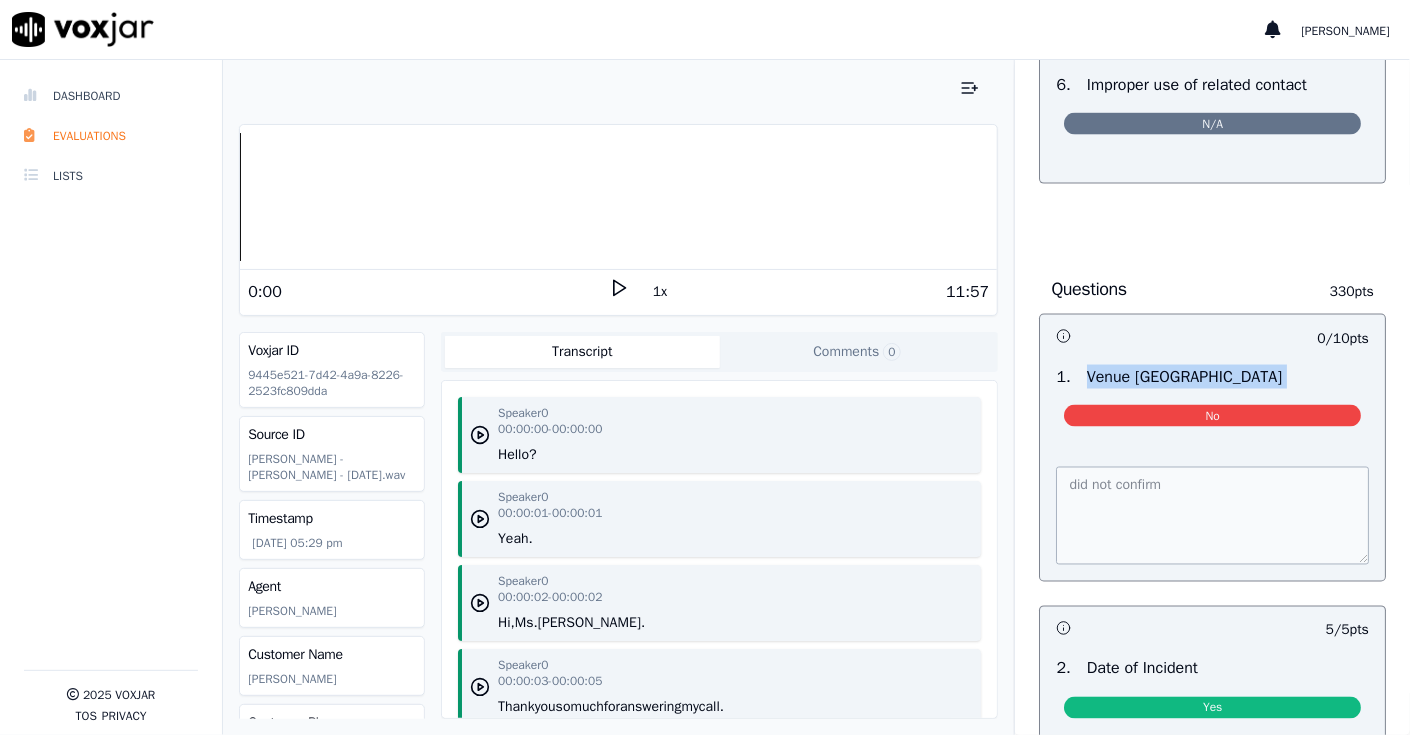click on "Venue [GEOGRAPHIC_DATA]" at bounding box center (1184, 377) 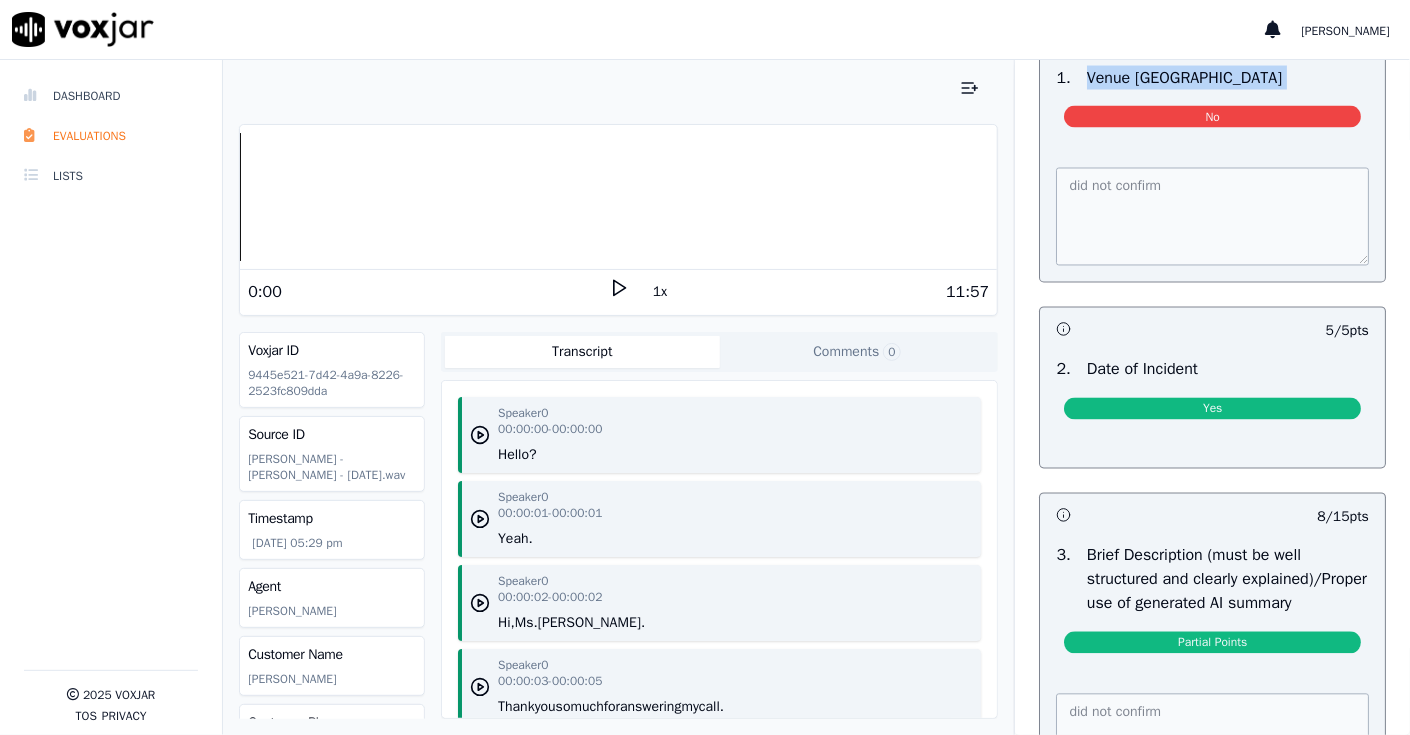 scroll, scrollTop: 1700, scrollLeft: 0, axis: vertical 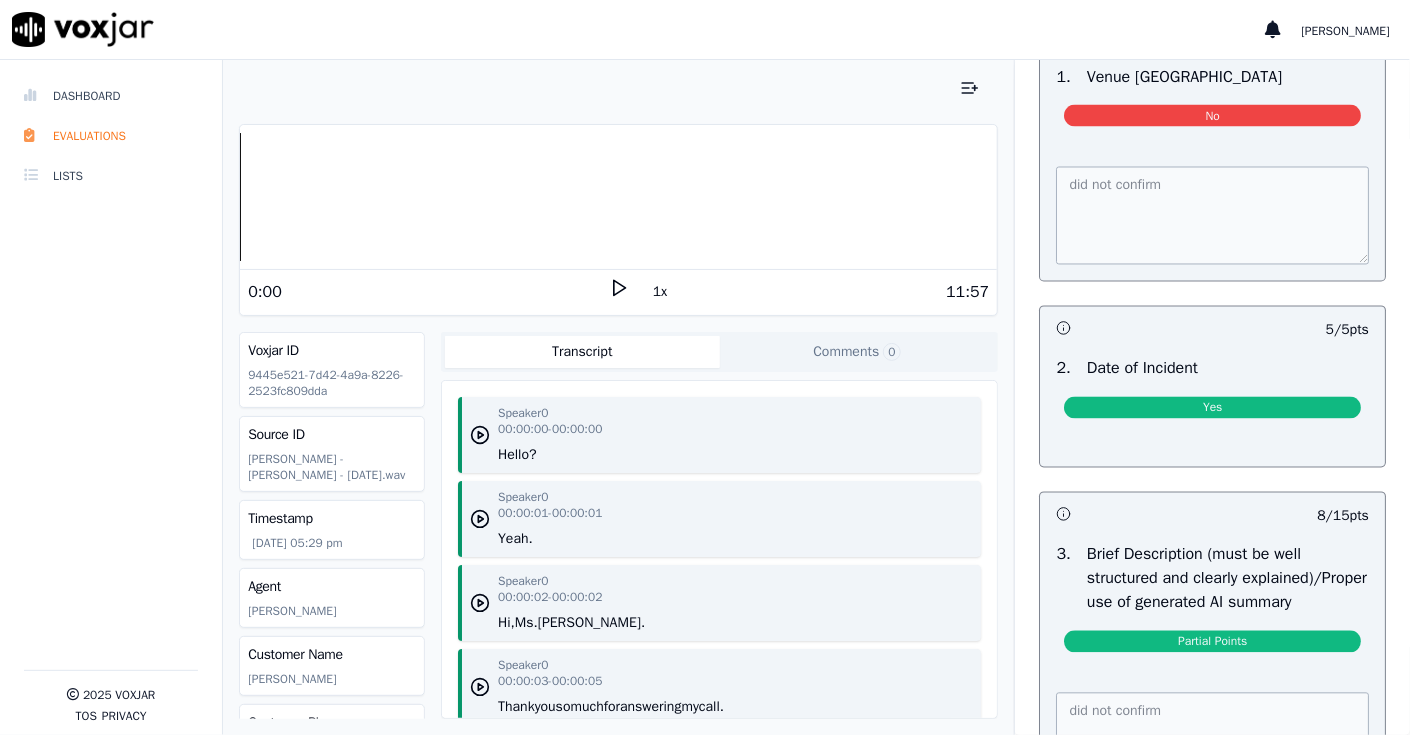 click on "Date of Incident" at bounding box center (1142, 369) 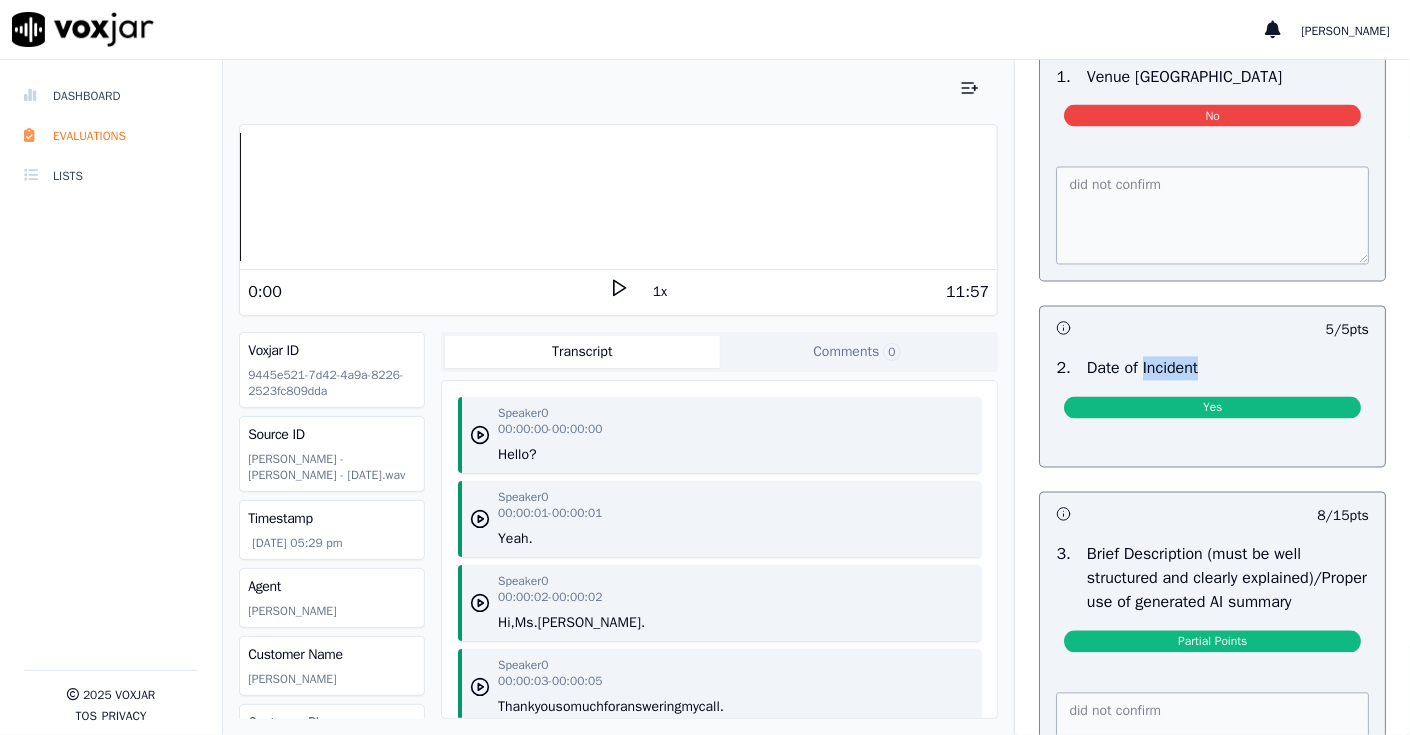 click on "Date of Incident" at bounding box center (1142, 369) 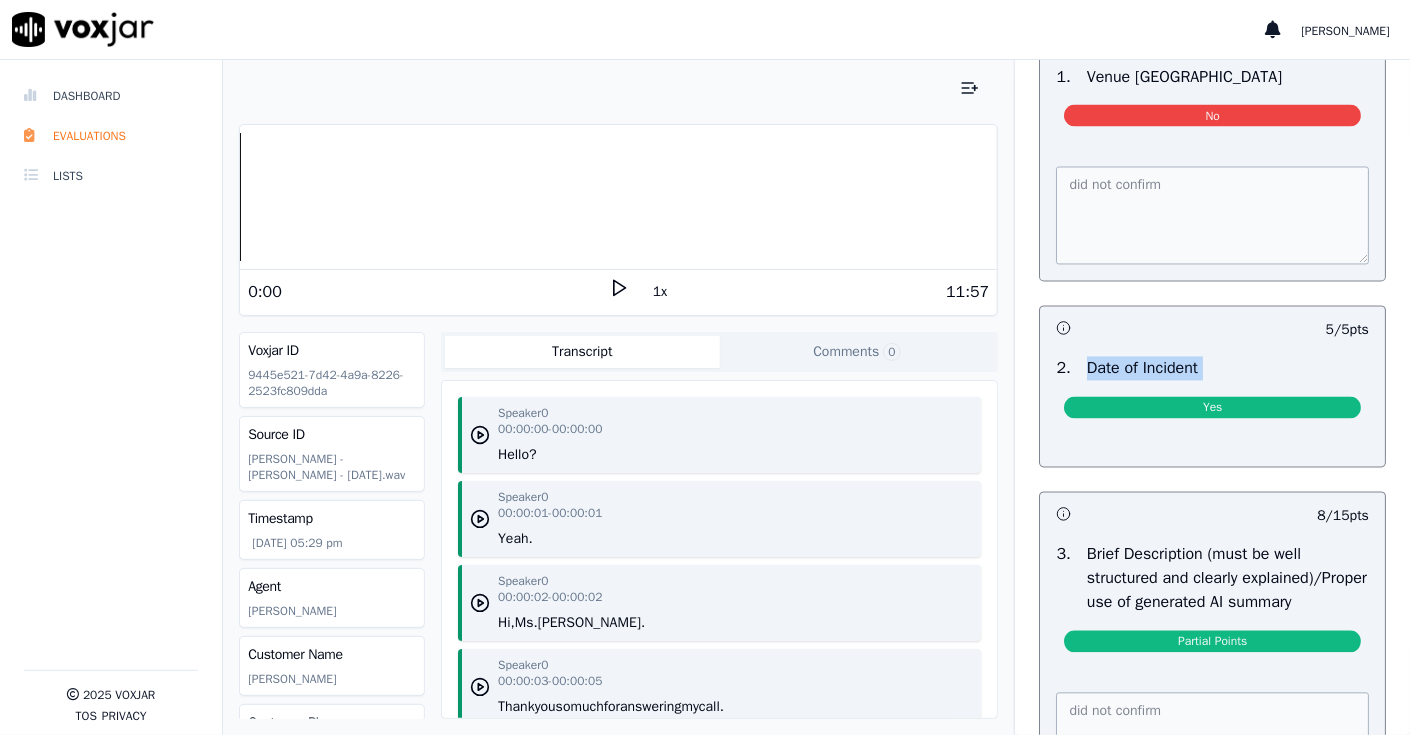 click on "Date of Incident" at bounding box center (1142, 369) 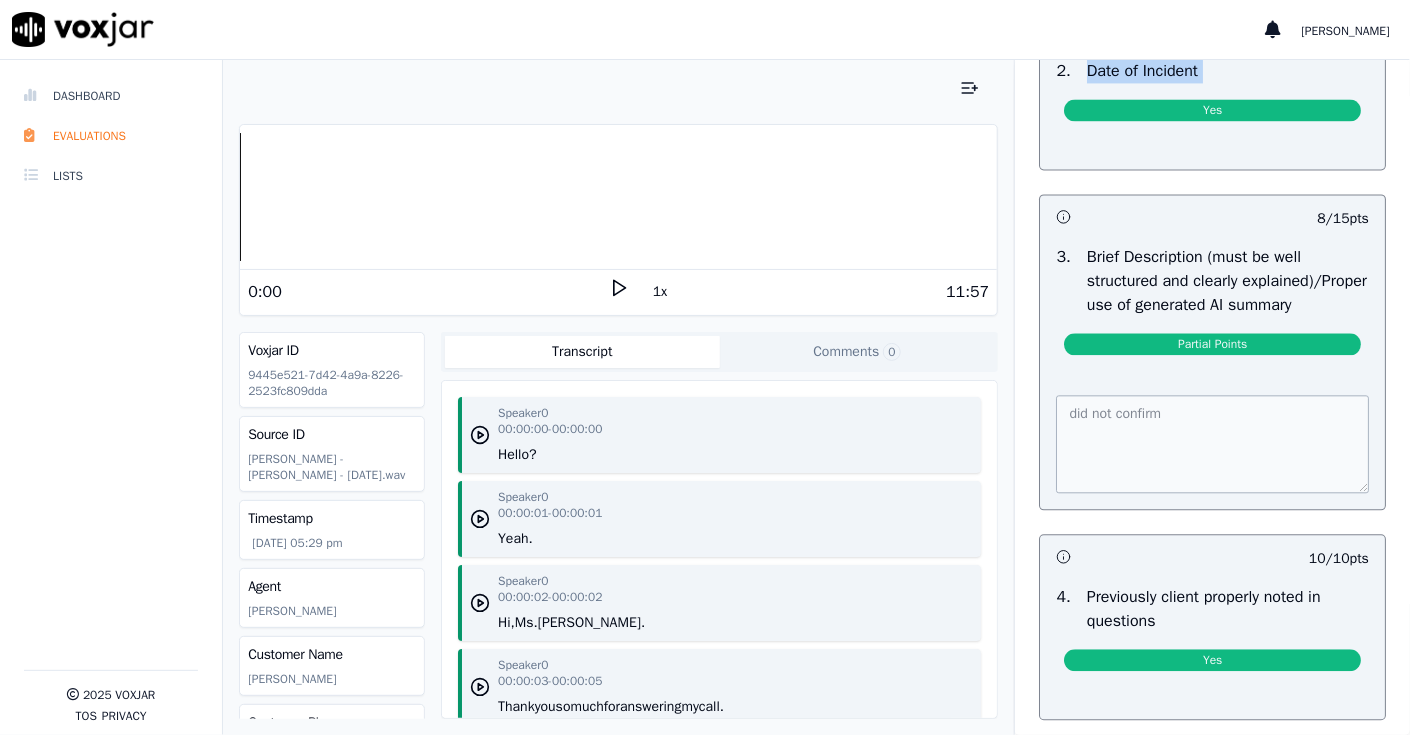scroll, scrollTop: 2000, scrollLeft: 0, axis: vertical 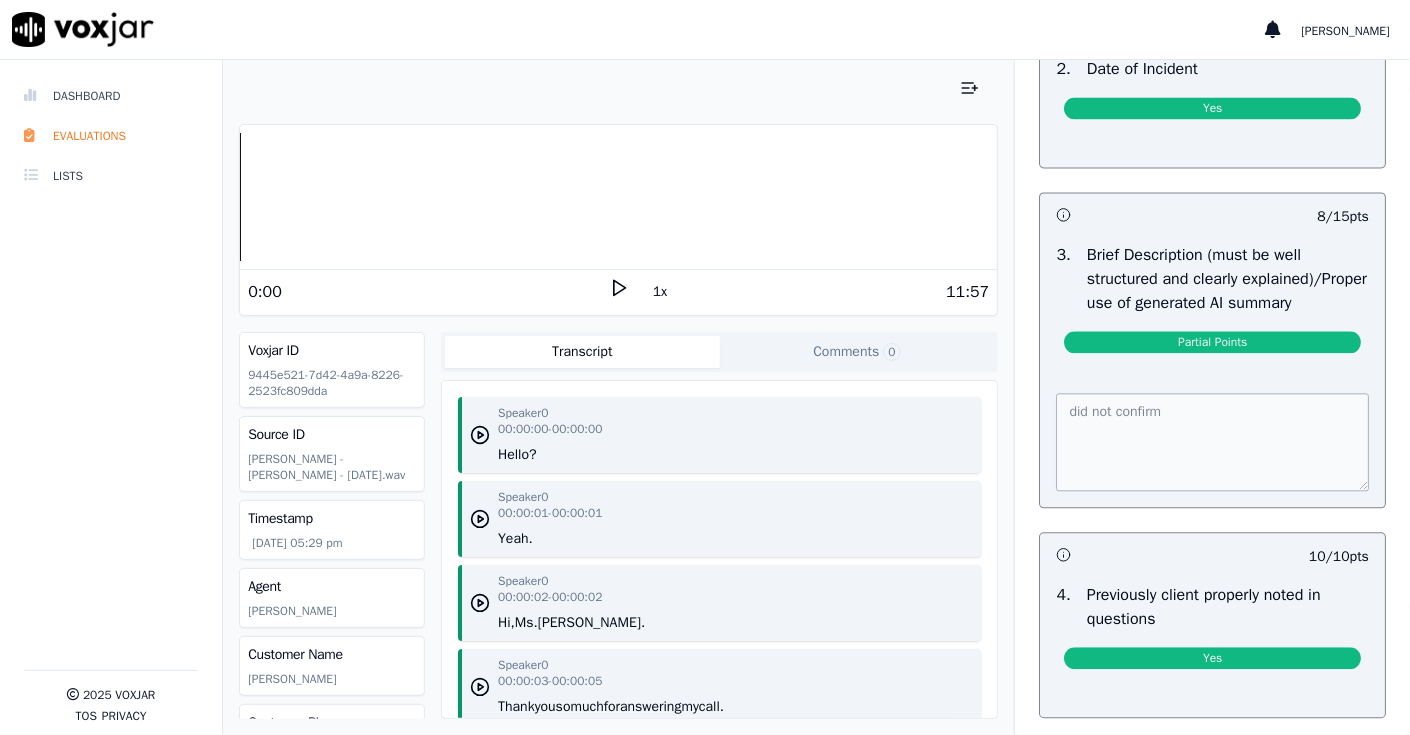 click on "Brief Description (must be well structured and clearly explained)/Proper use of generated AI summary" at bounding box center (1228, 279) 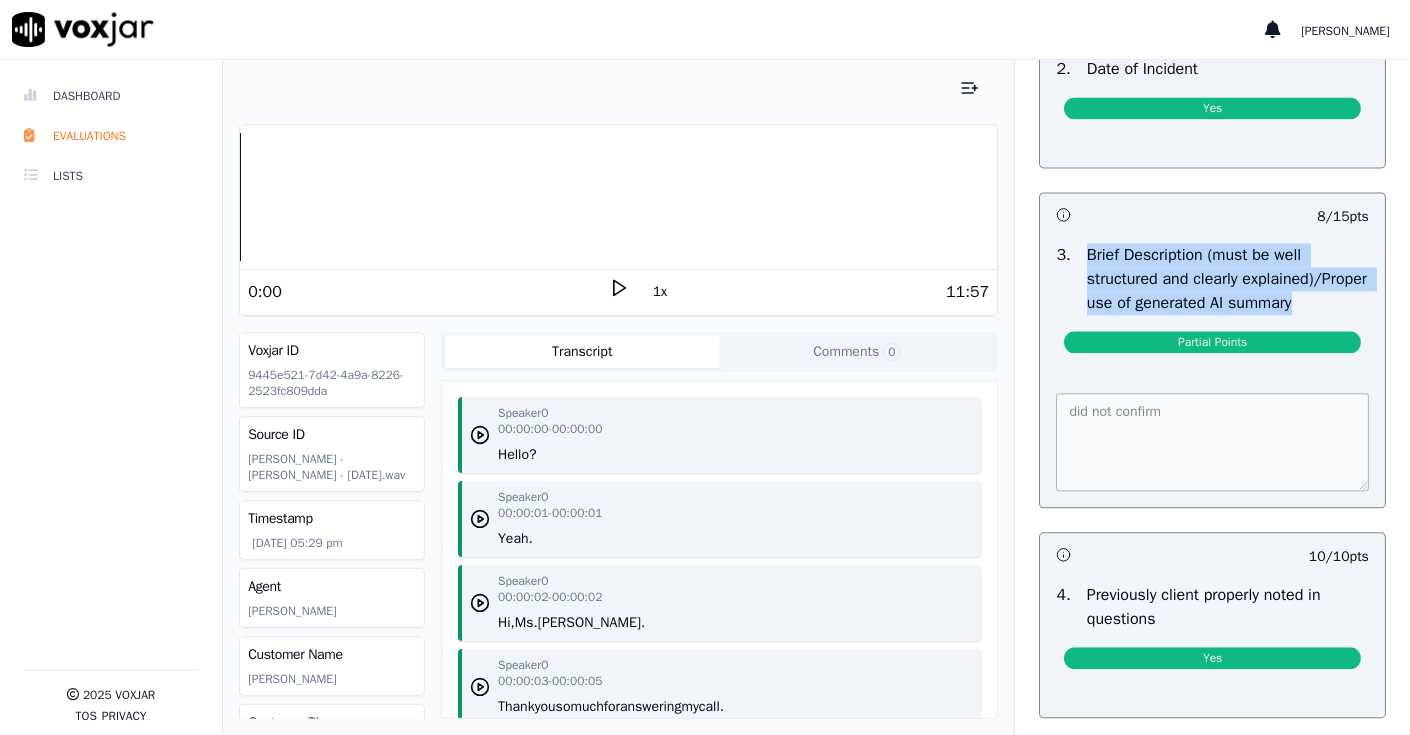 drag, startPoint x: 1056, startPoint y: 300, endPoint x: 1068, endPoint y: 255, distance: 46.572525 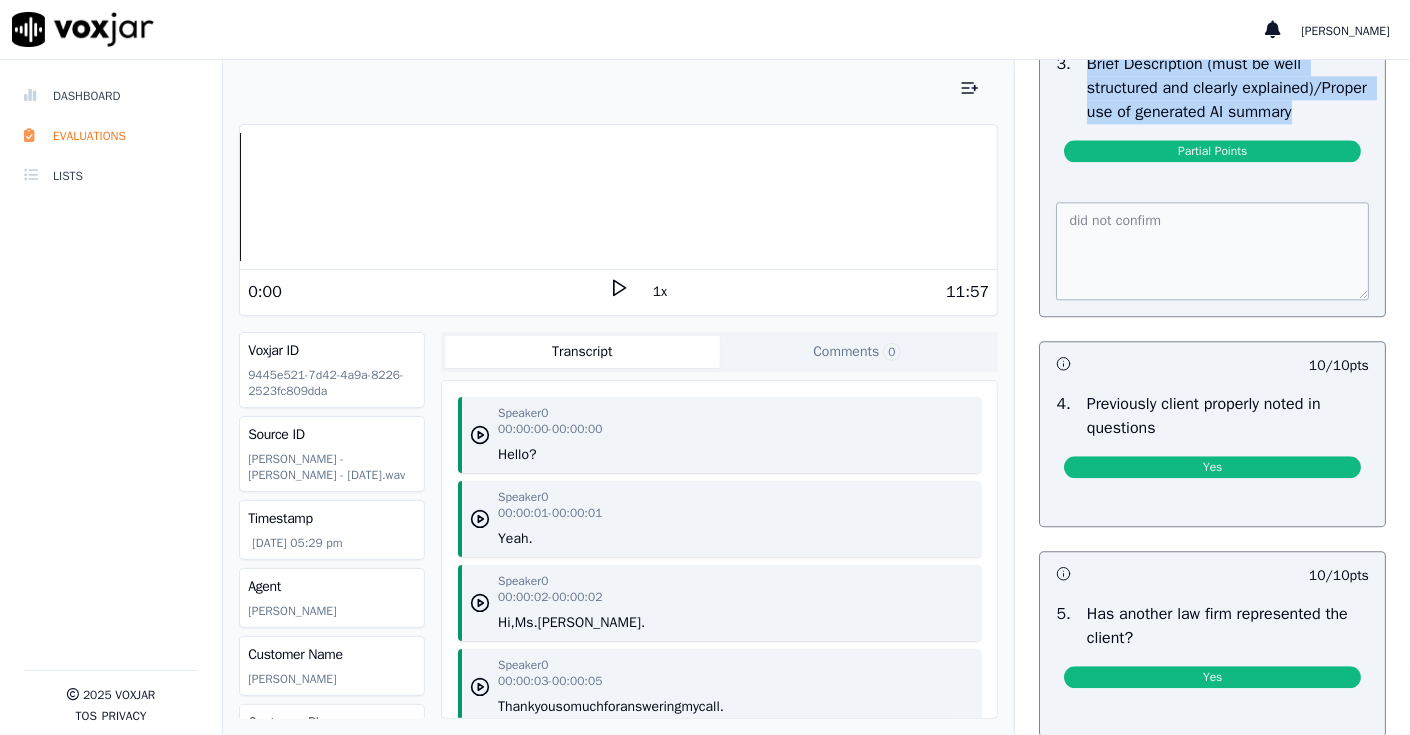 scroll, scrollTop: 2200, scrollLeft: 0, axis: vertical 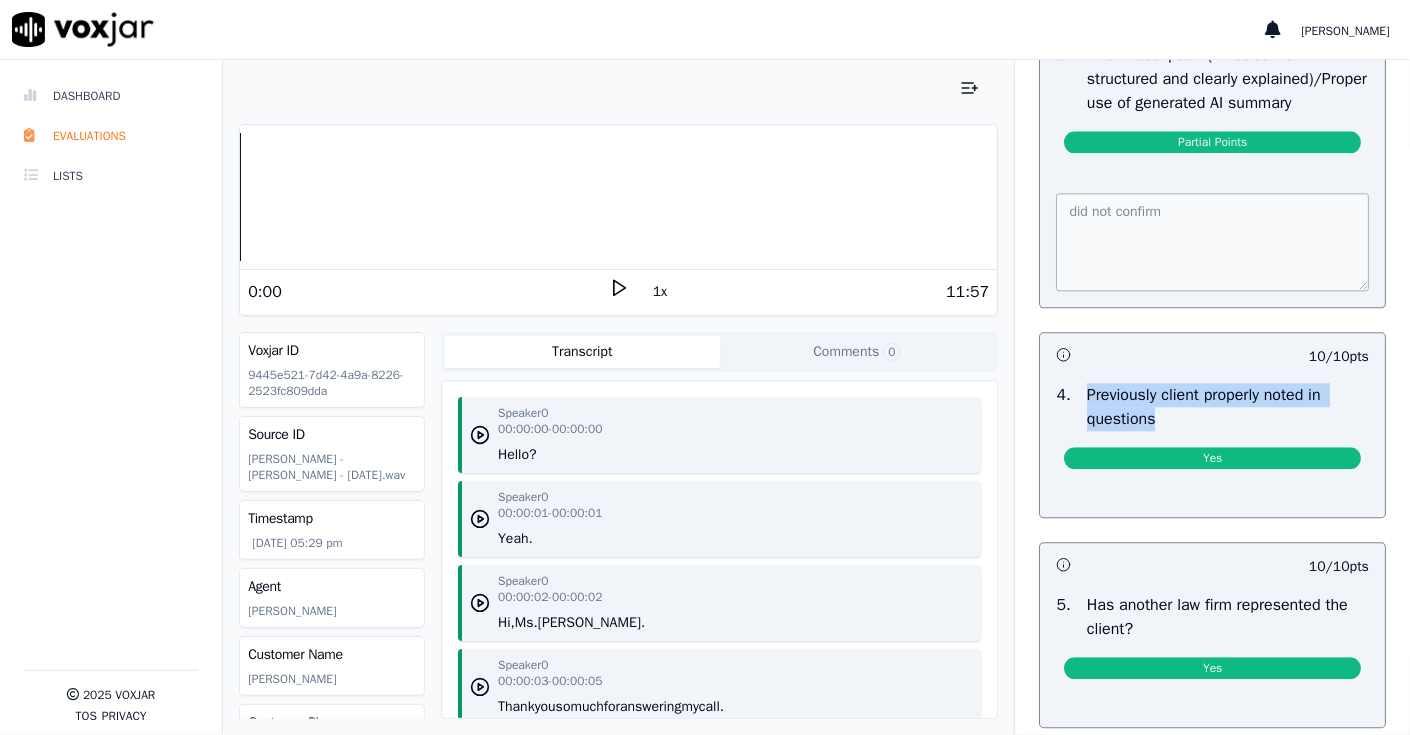 drag, startPoint x: 1156, startPoint y: 439, endPoint x: 1062, endPoint y: 400, distance: 101.76935 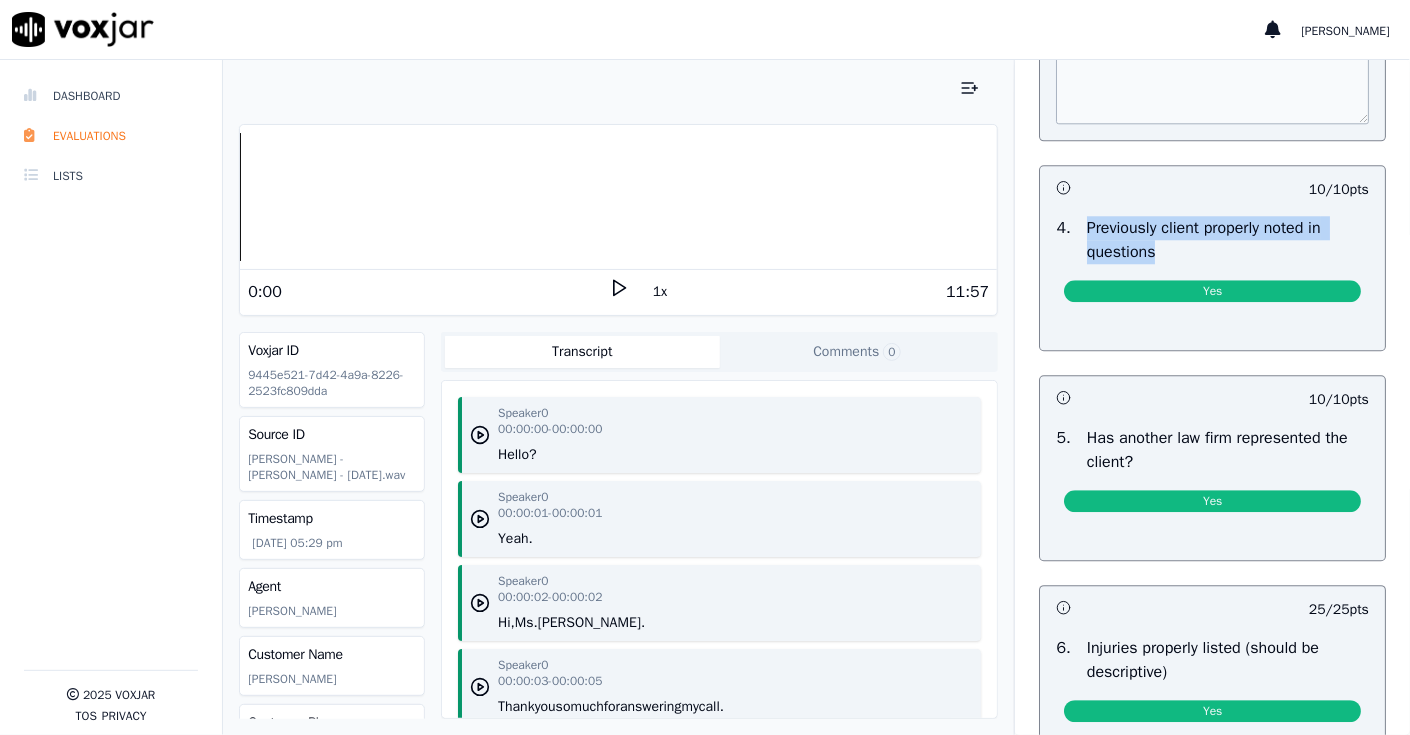 scroll, scrollTop: 2500, scrollLeft: 0, axis: vertical 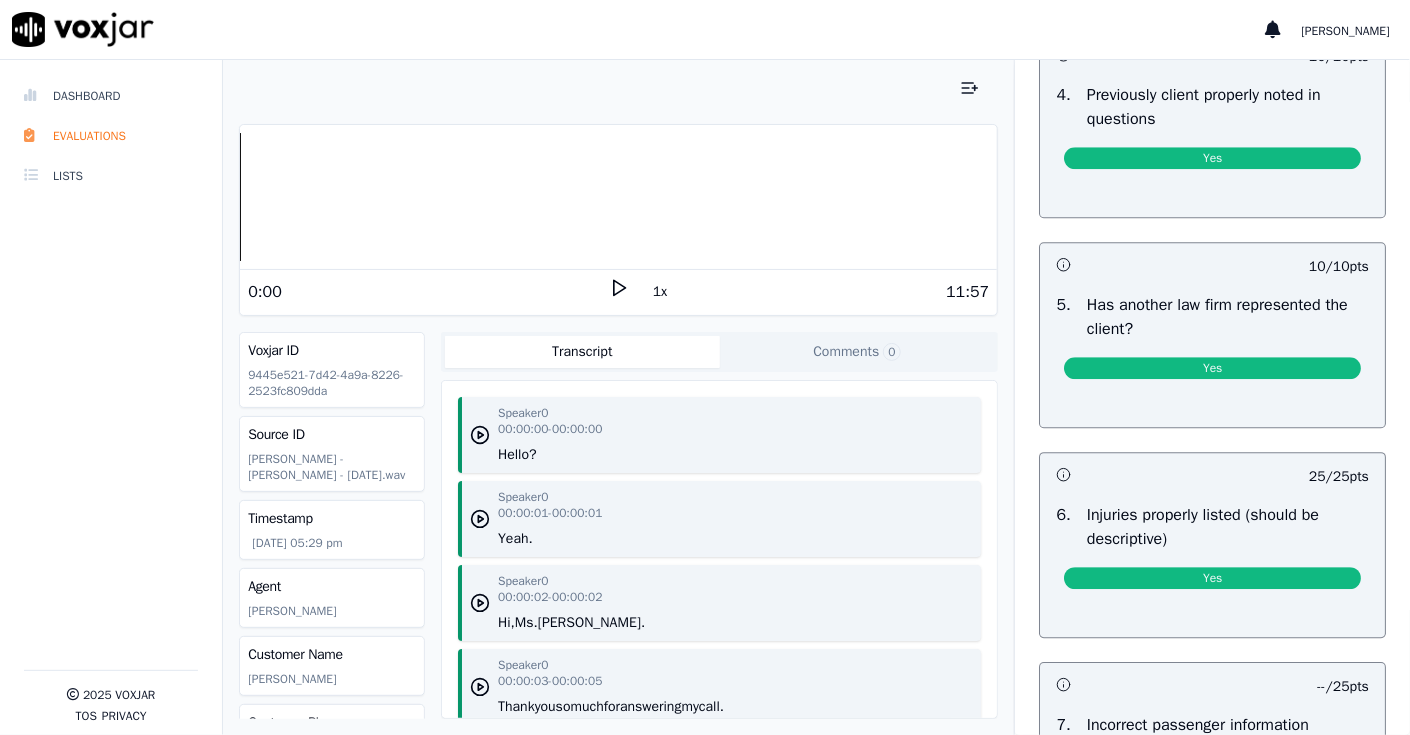 click on "Has another law firm represented the client?" at bounding box center [1228, 317] 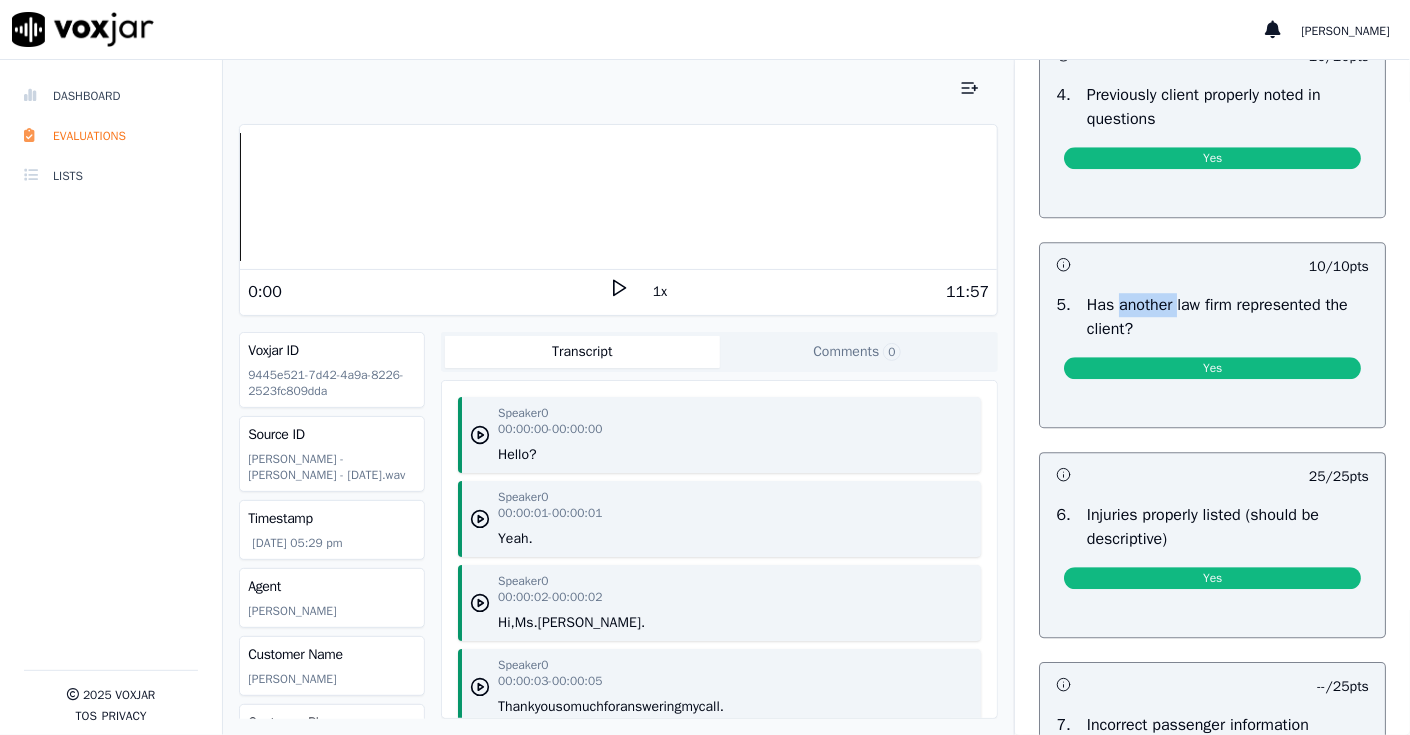 click on "Has another law firm represented the client?" at bounding box center [1228, 317] 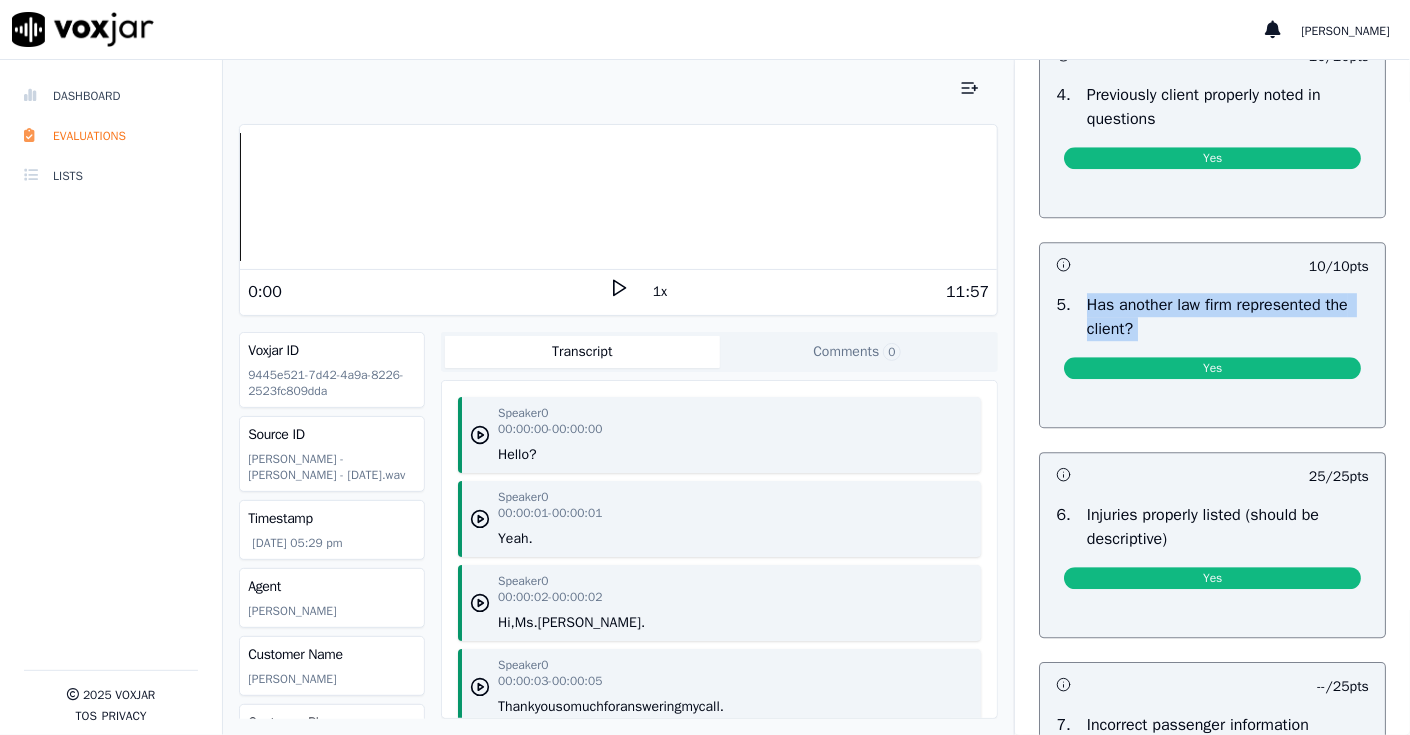 click on "Has another law firm represented the client?" at bounding box center (1228, 317) 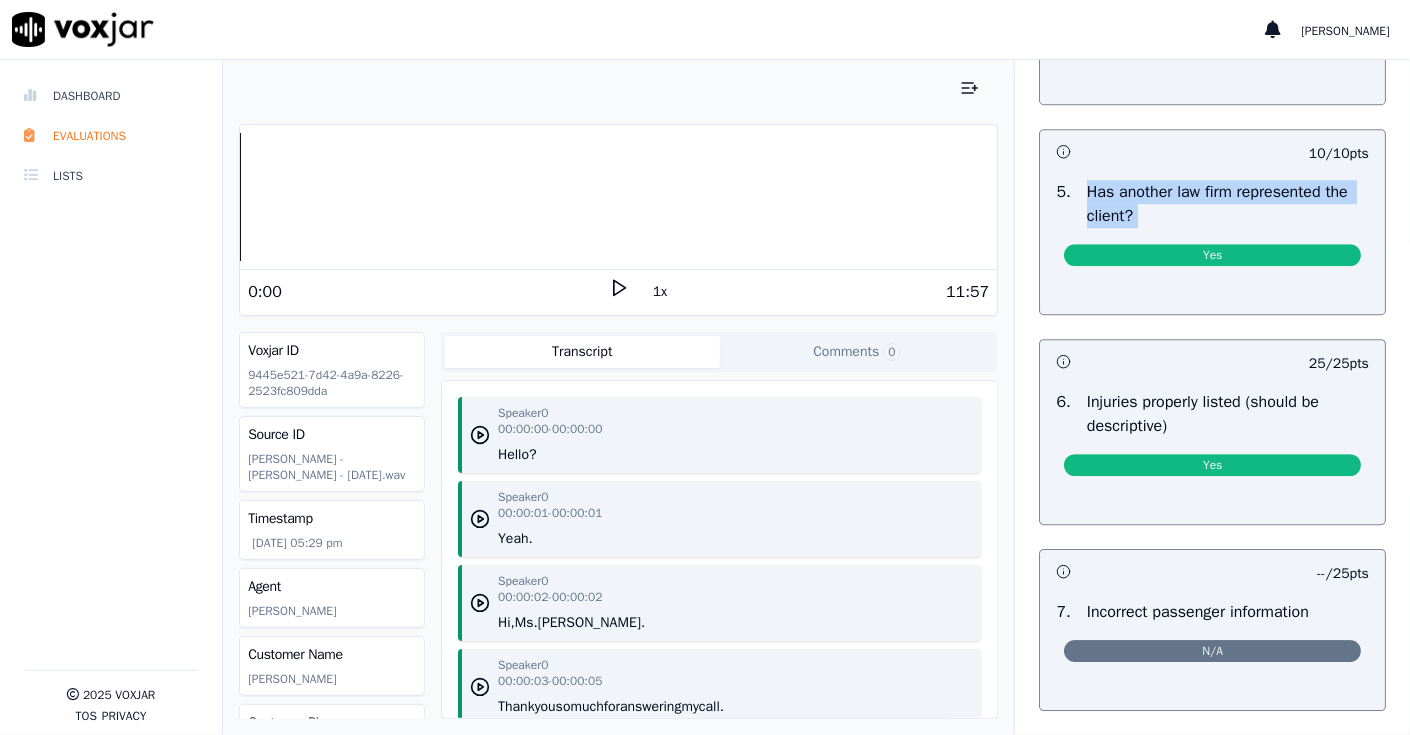 scroll, scrollTop: 2700, scrollLeft: 0, axis: vertical 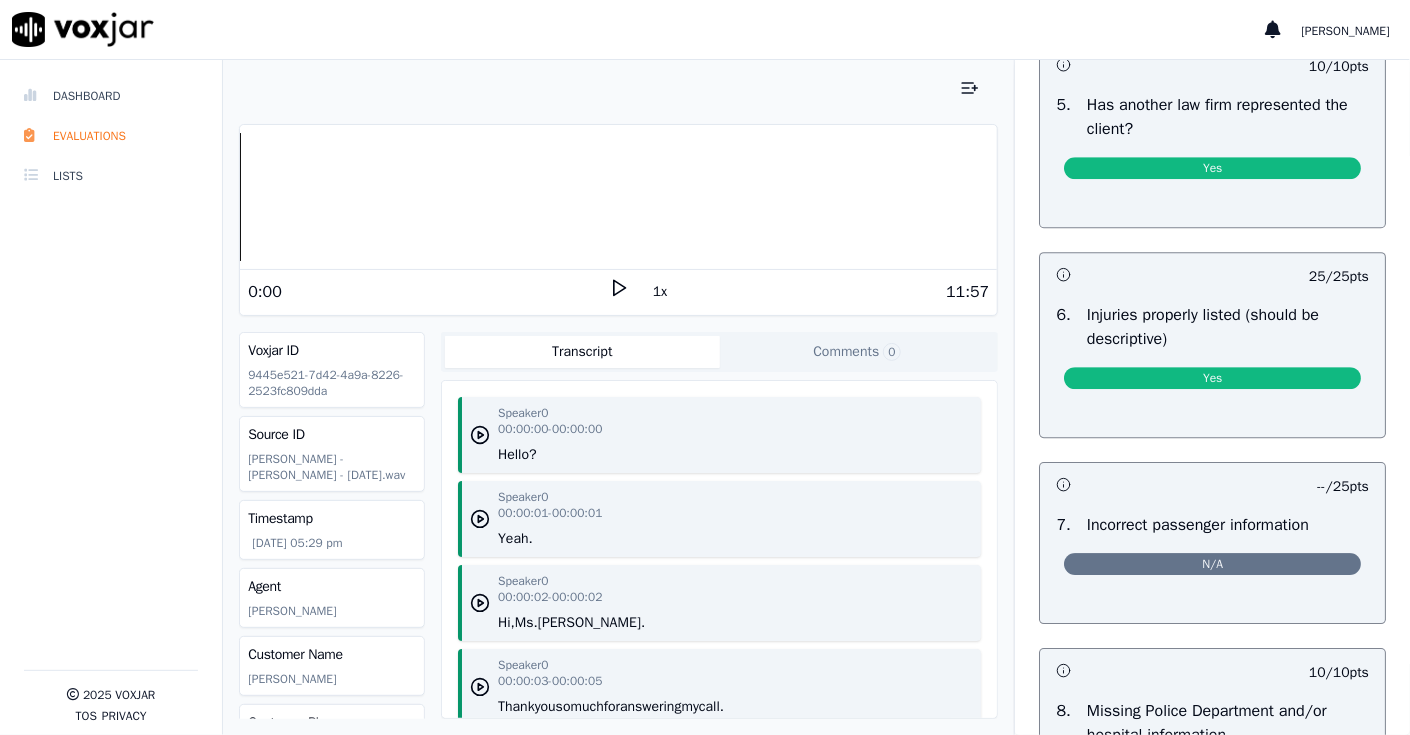 click on "Injuries properly listed (should be descriptive)" at bounding box center (1228, 327) 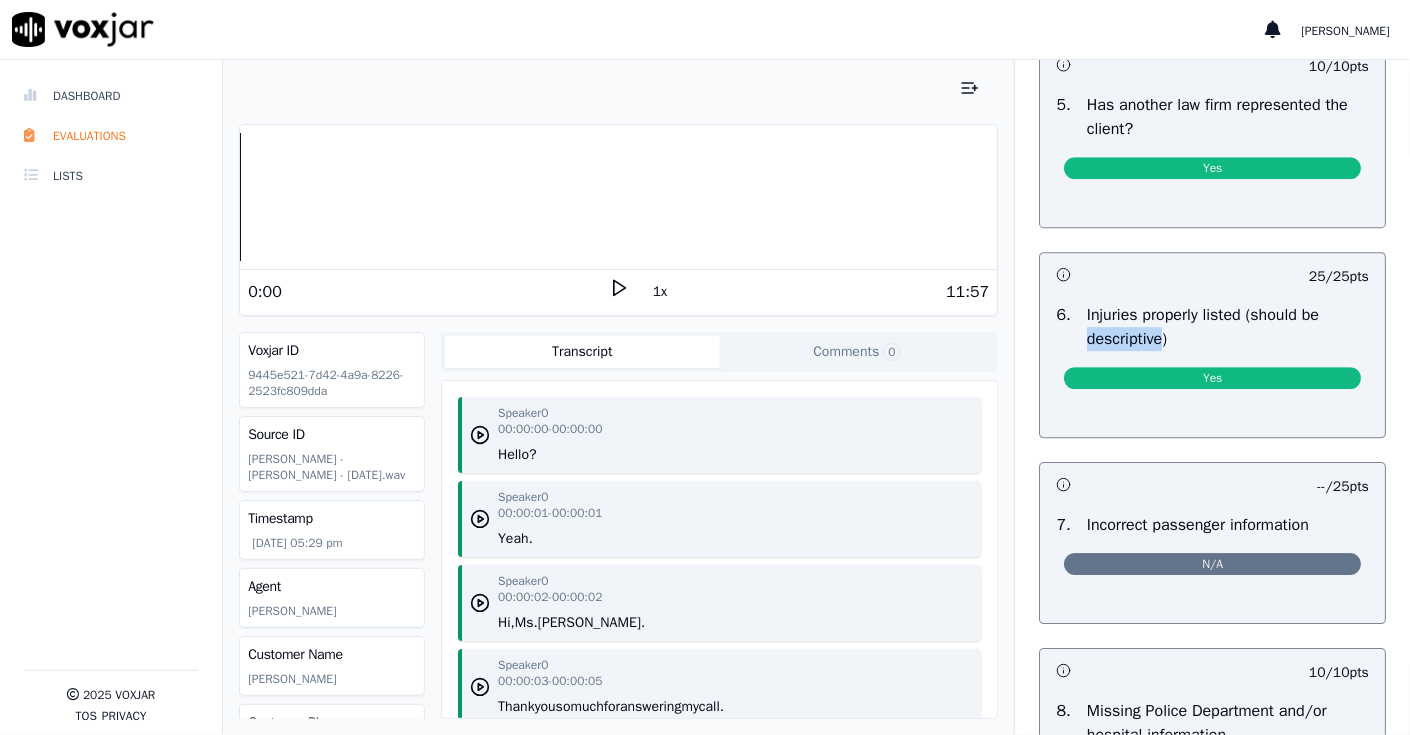 click on "Injuries properly listed (should be descriptive)" at bounding box center (1228, 327) 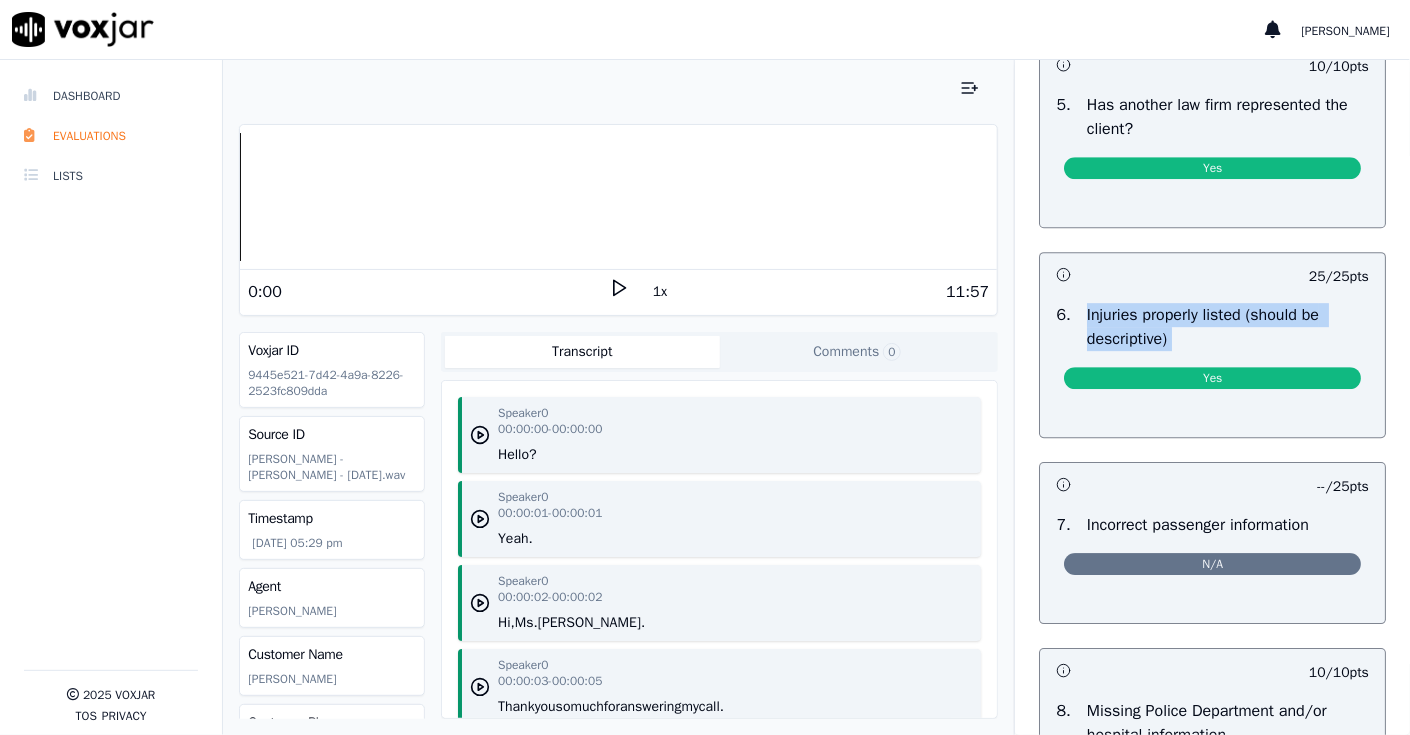 click on "Injuries properly listed (should be descriptive)" at bounding box center [1228, 327] 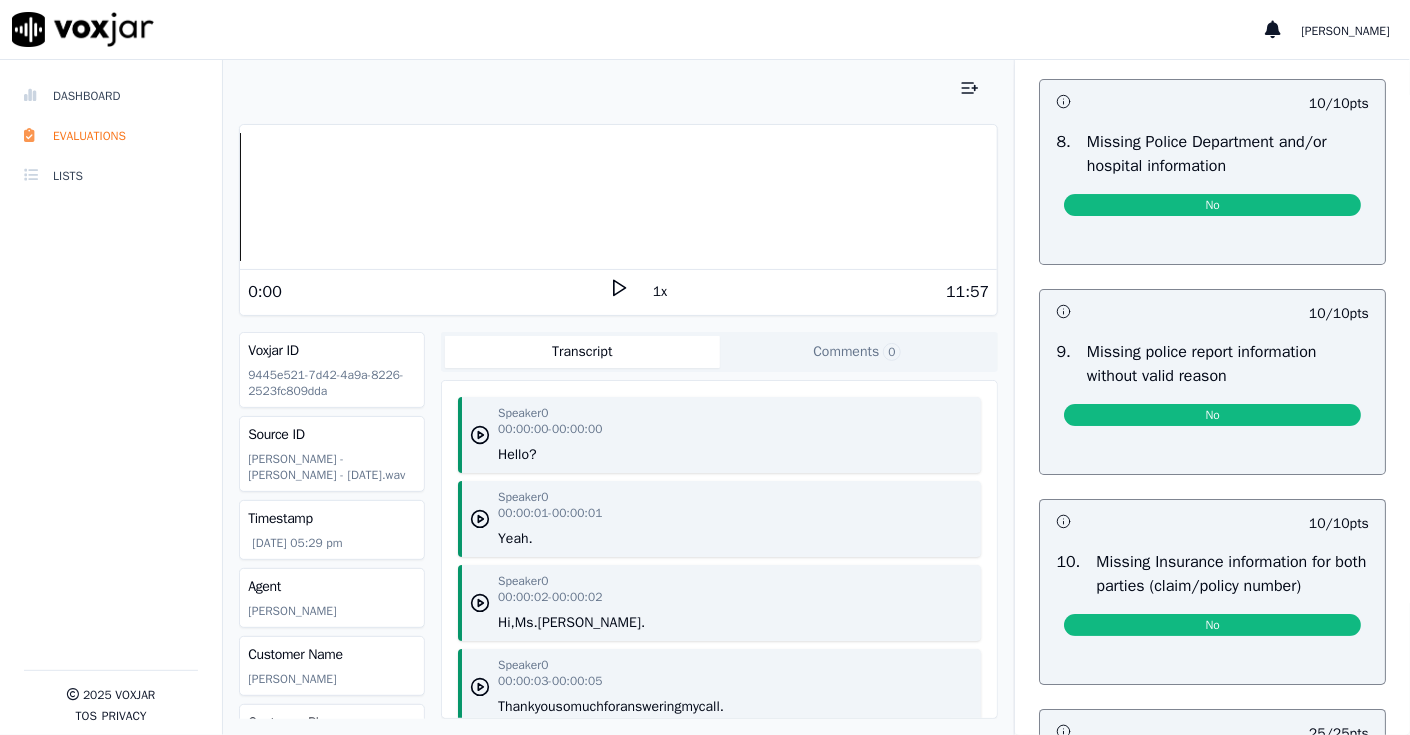 scroll, scrollTop: 3400, scrollLeft: 0, axis: vertical 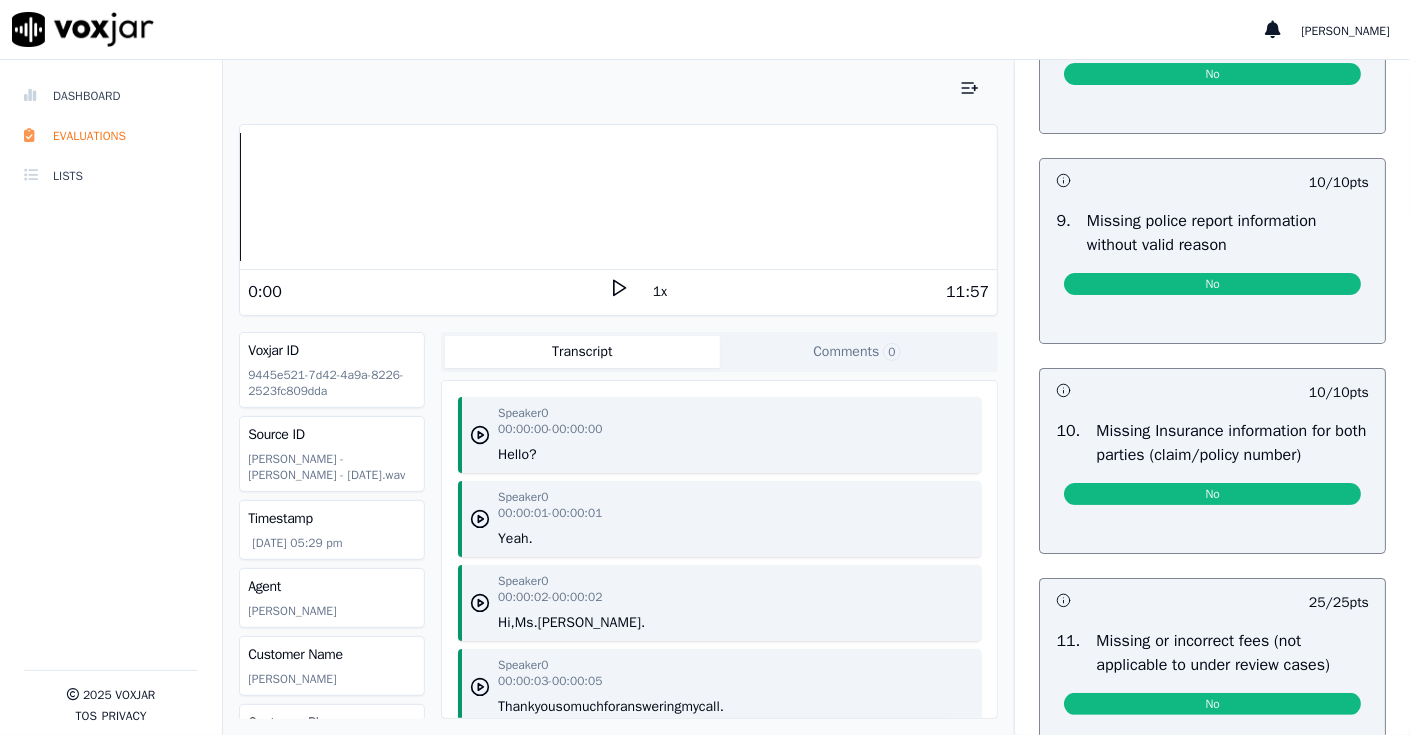 click on "Missing Insurance information for both parties (claim/policy number)" at bounding box center (1232, 443) 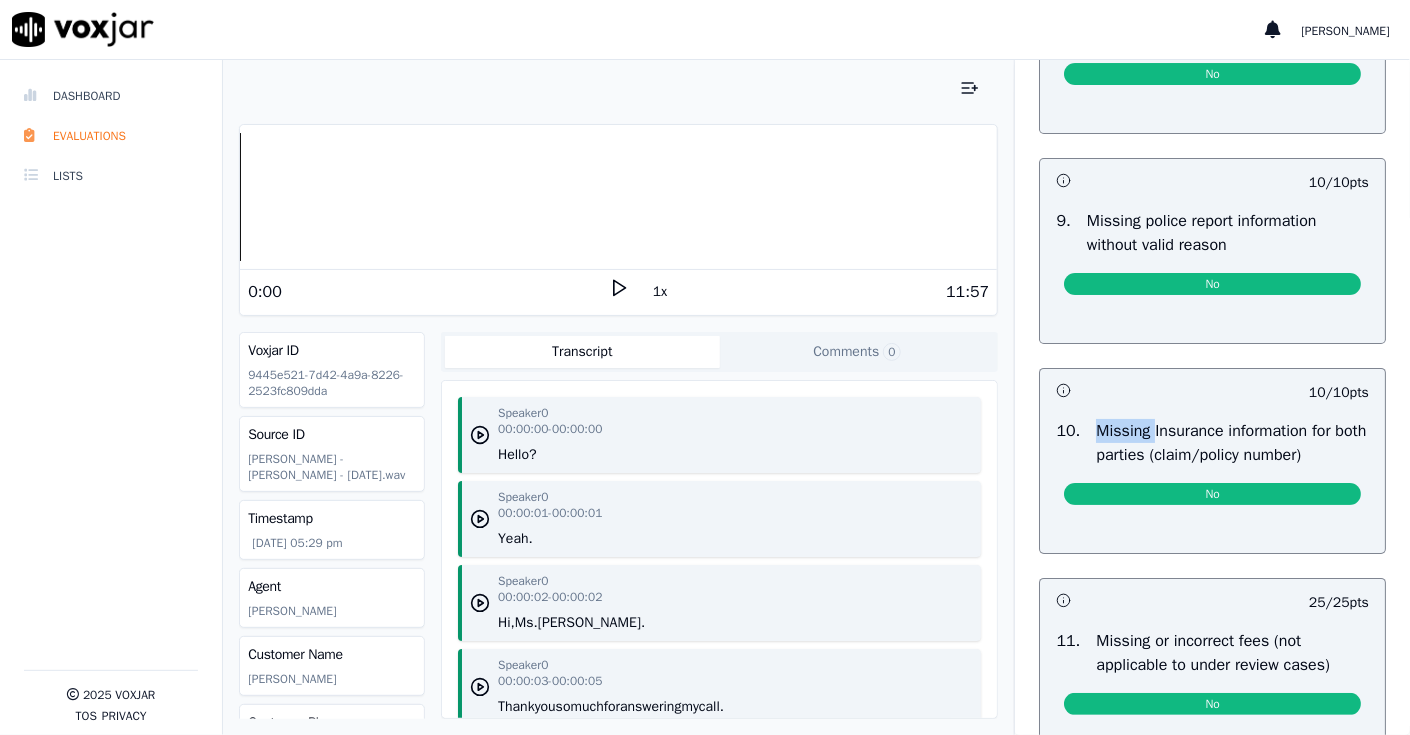 click on "Missing Insurance information for both parties (claim/policy number)" at bounding box center (1232, 443) 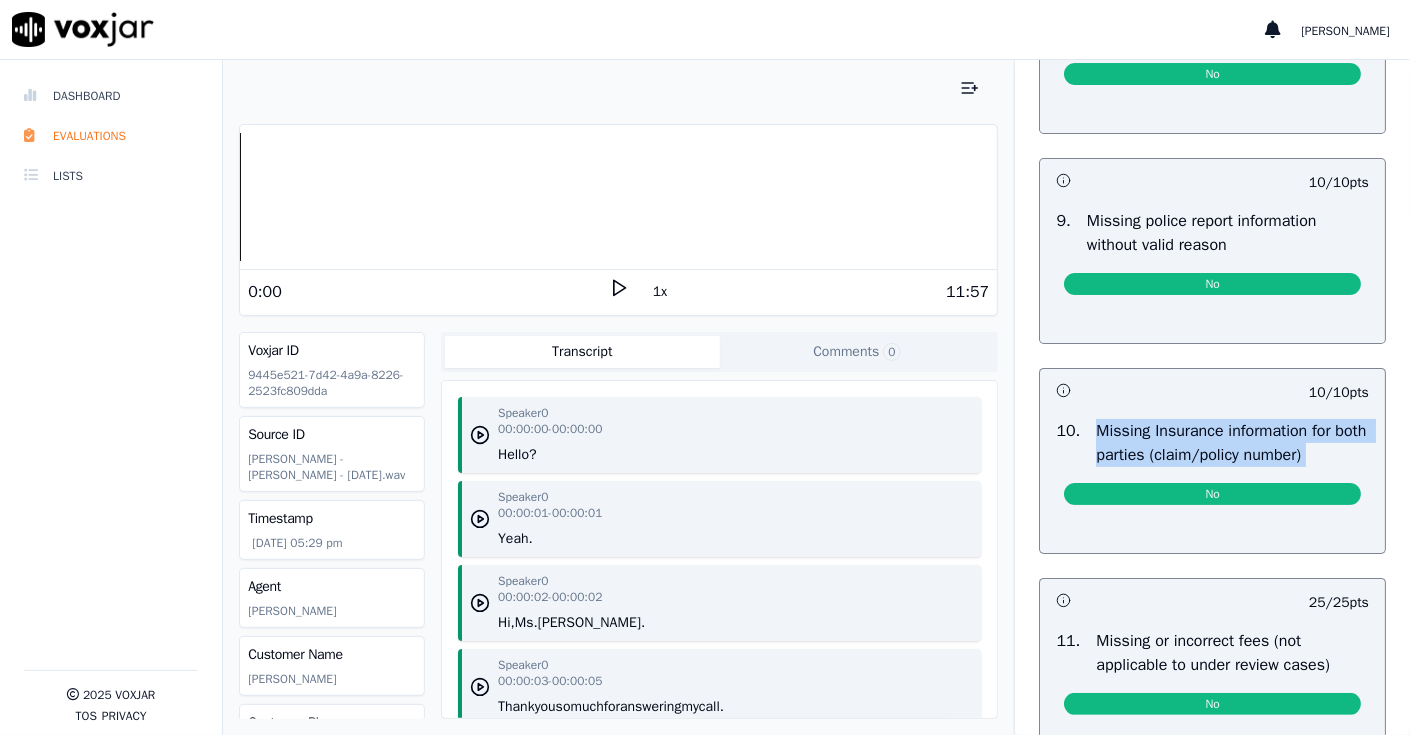 click on "Missing Insurance information for both parties (claim/policy number)" at bounding box center (1232, 443) 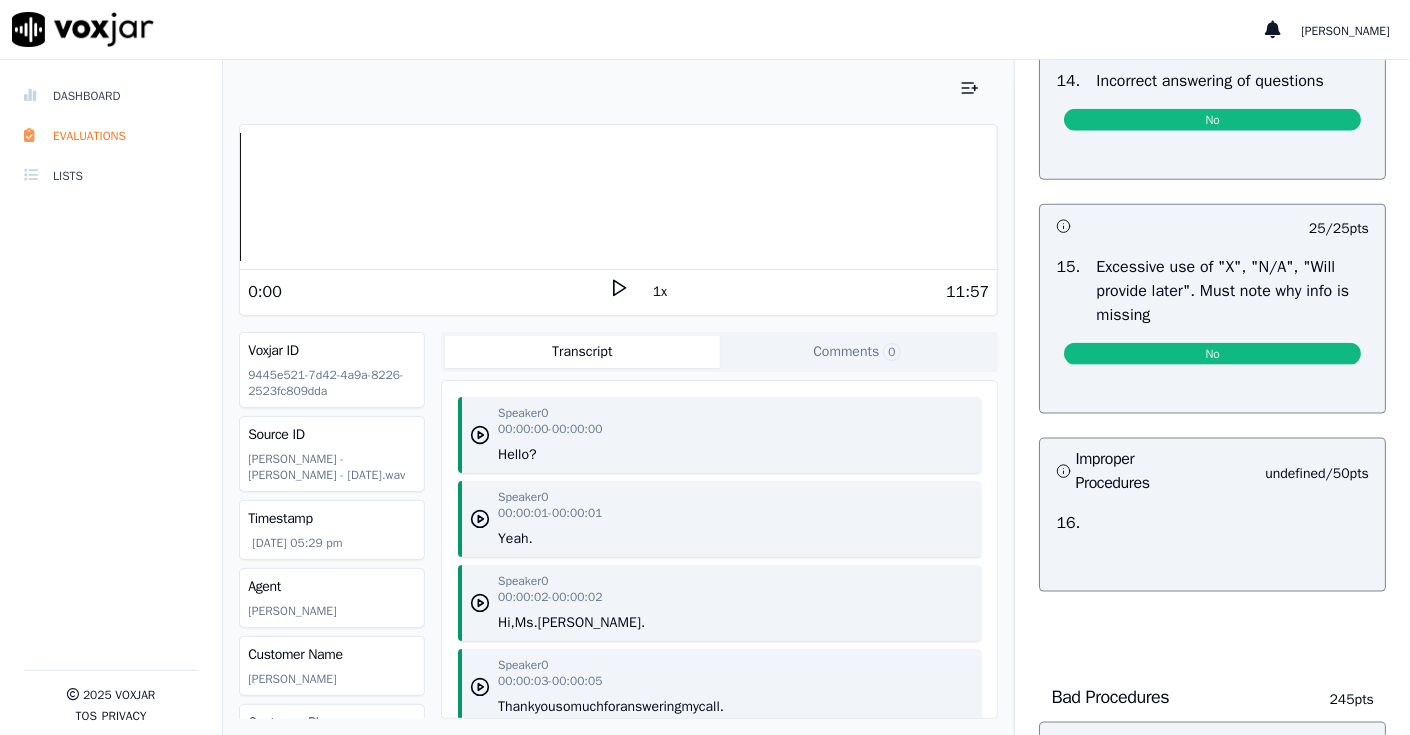 scroll, scrollTop: 4410, scrollLeft: 0, axis: vertical 